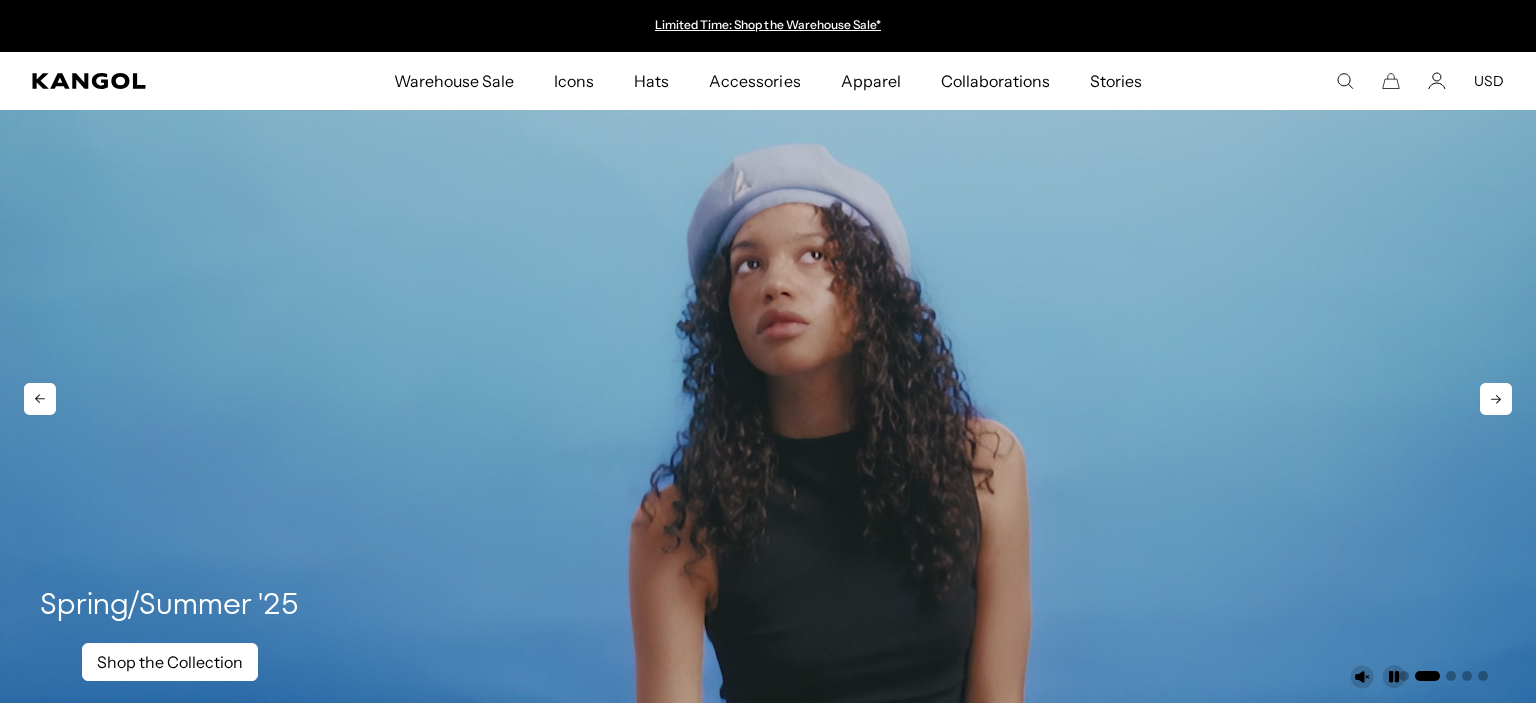 scroll, scrollTop: 0, scrollLeft: 0, axis: both 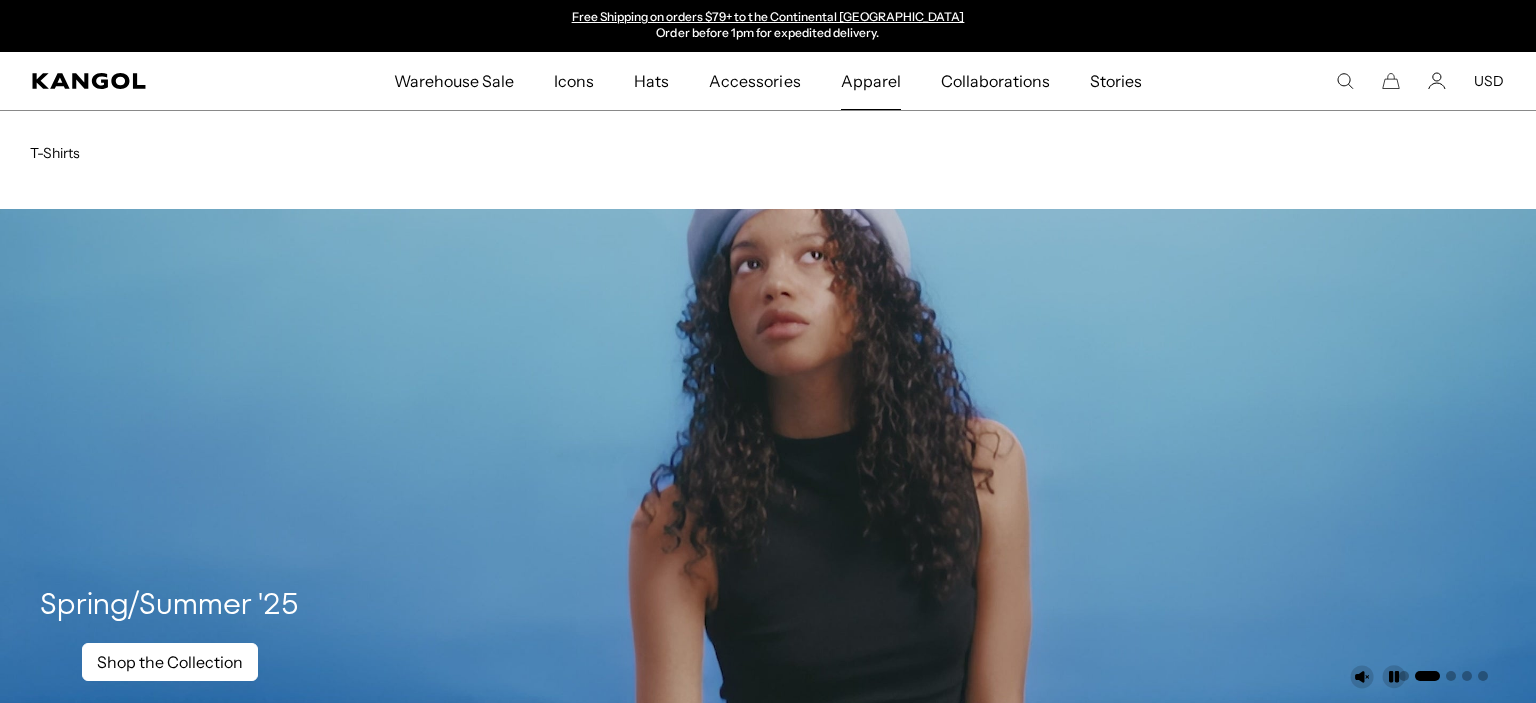 click on "Apparel" at bounding box center (871, 81) 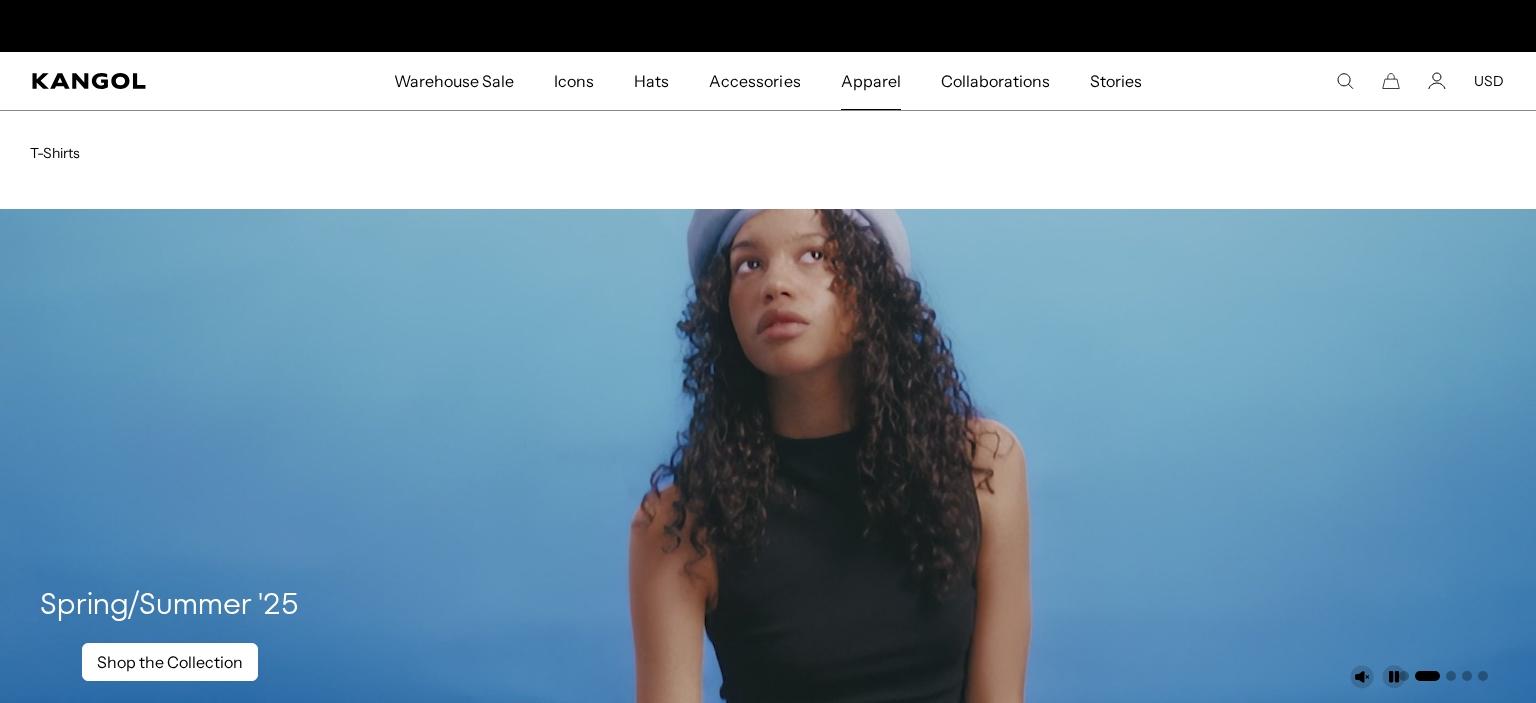 scroll, scrollTop: 0, scrollLeft: 0, axis: both 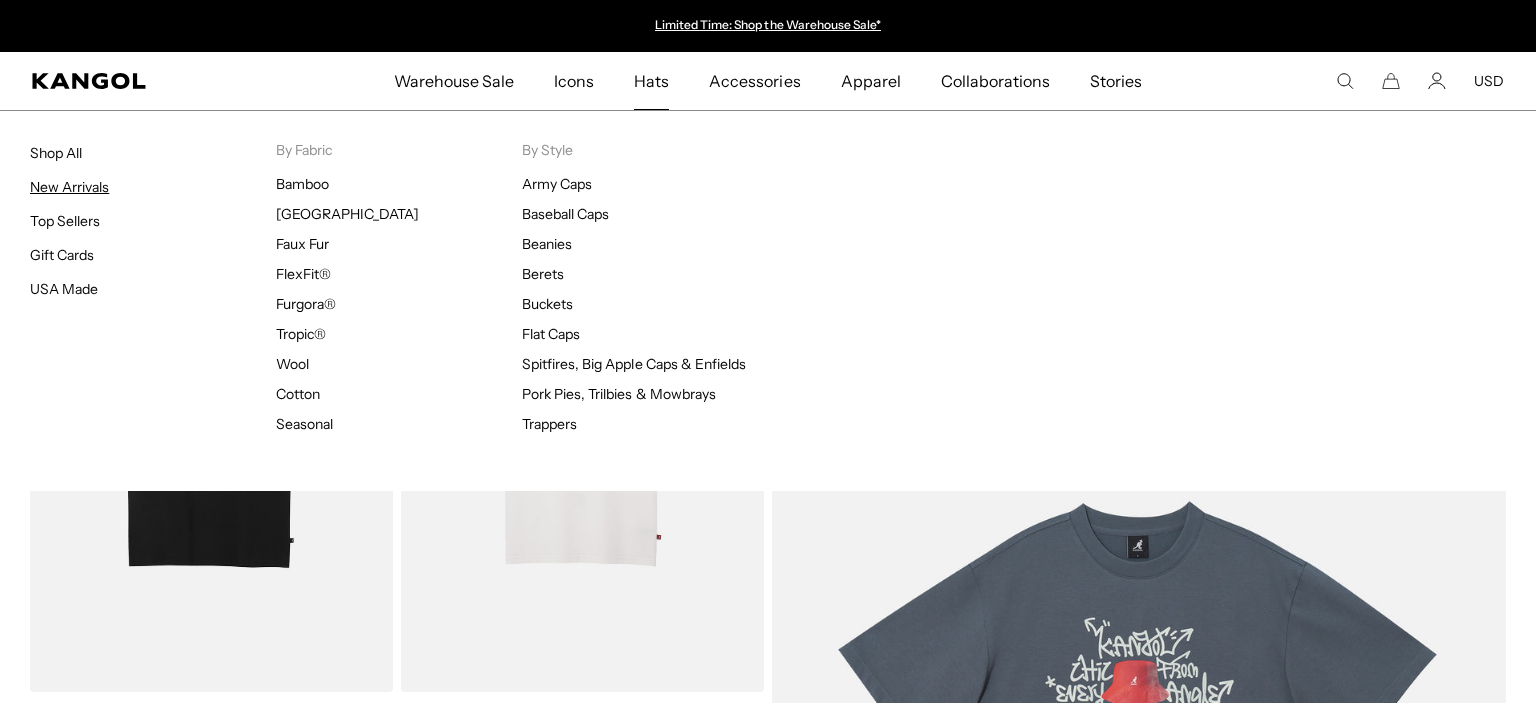 click on "New Arrivals" at bounding box center (69, 187) 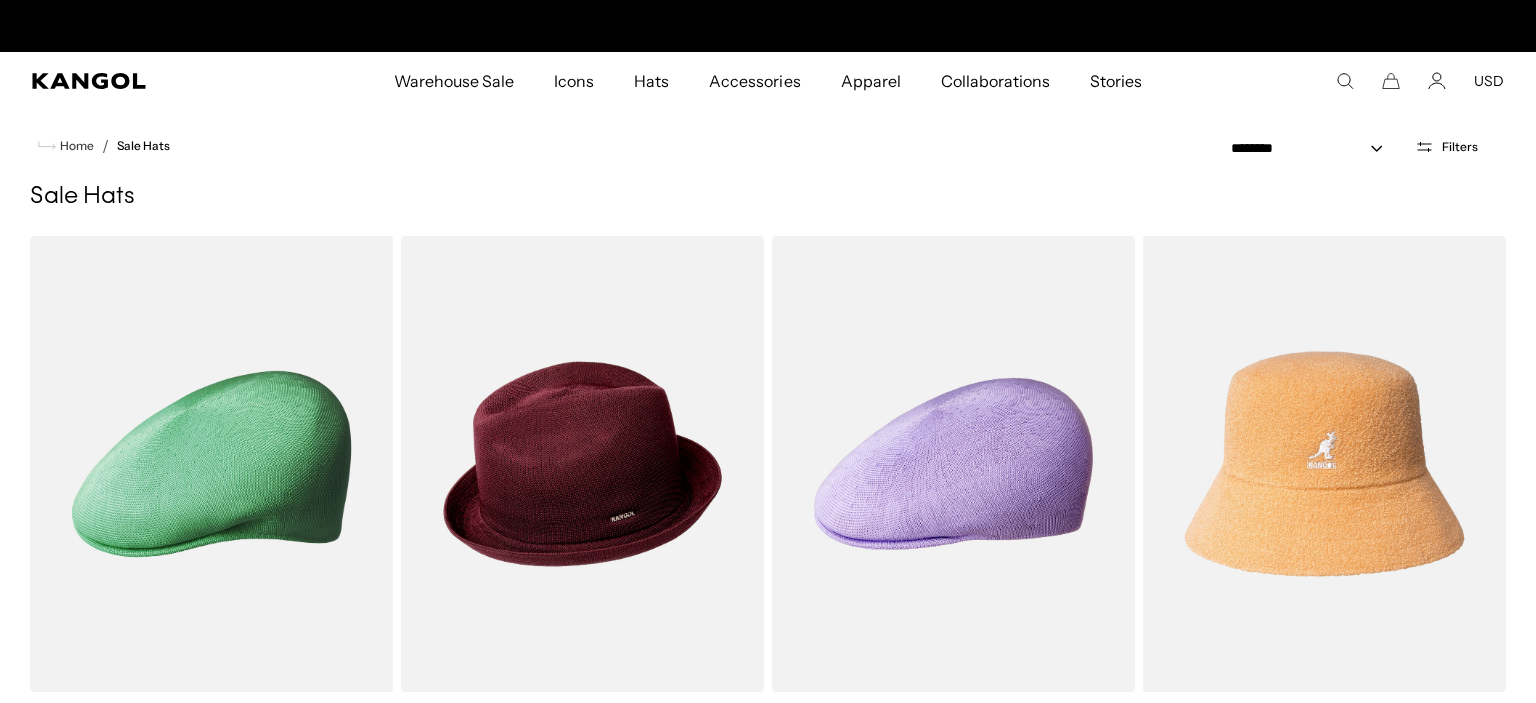 scroll, scrollTop: 0, scrollLeft: 0, axis: both 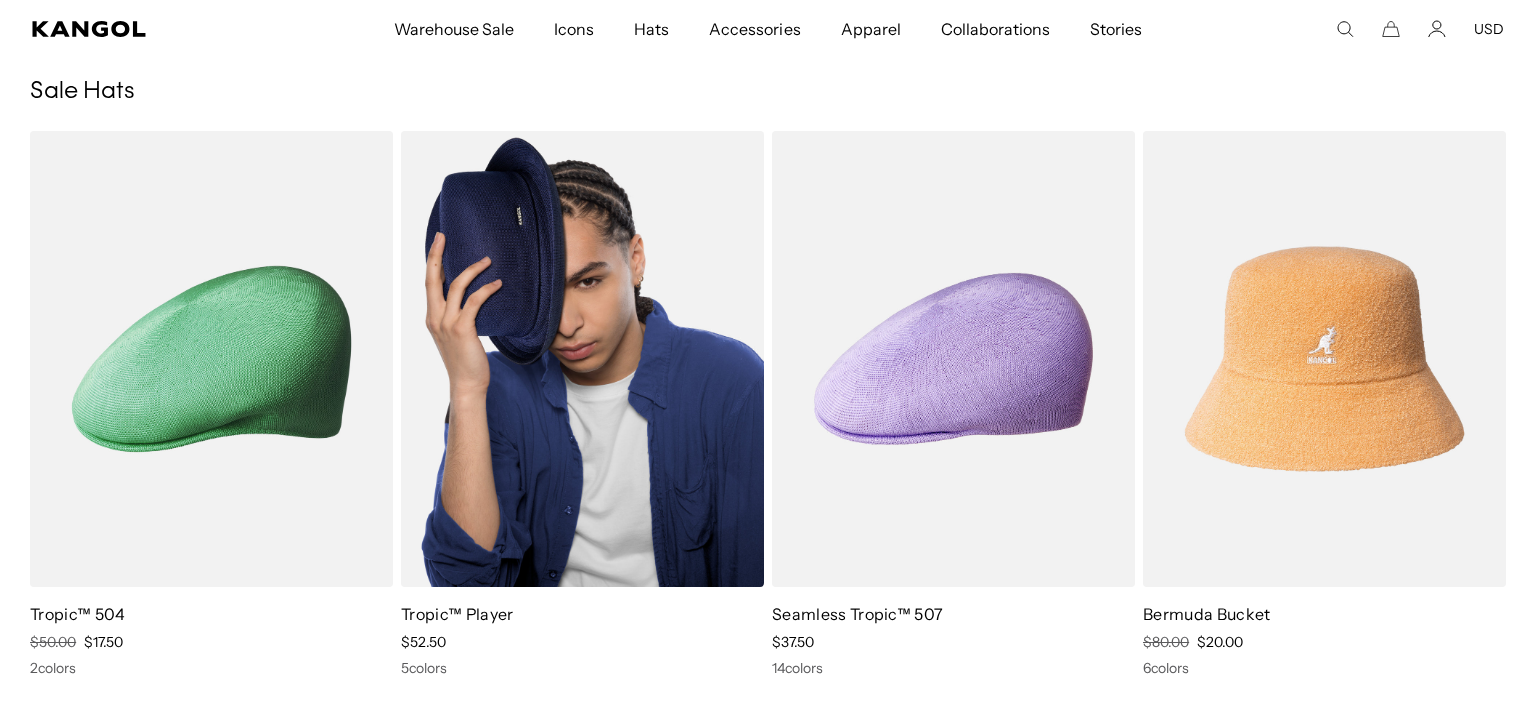 click at bounding box center [582, 359] 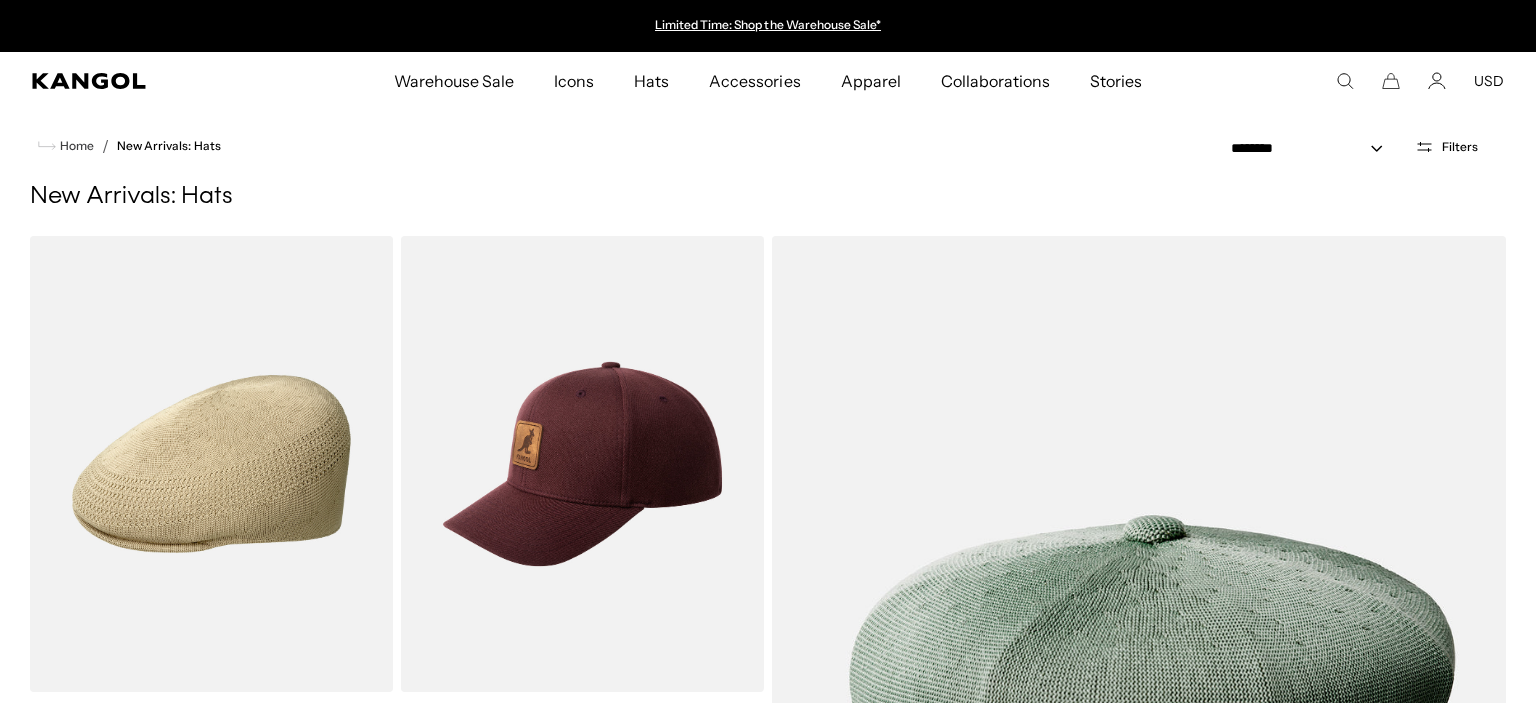 scroll, scrollTop: 0, scrollLeft: 0, axis: both 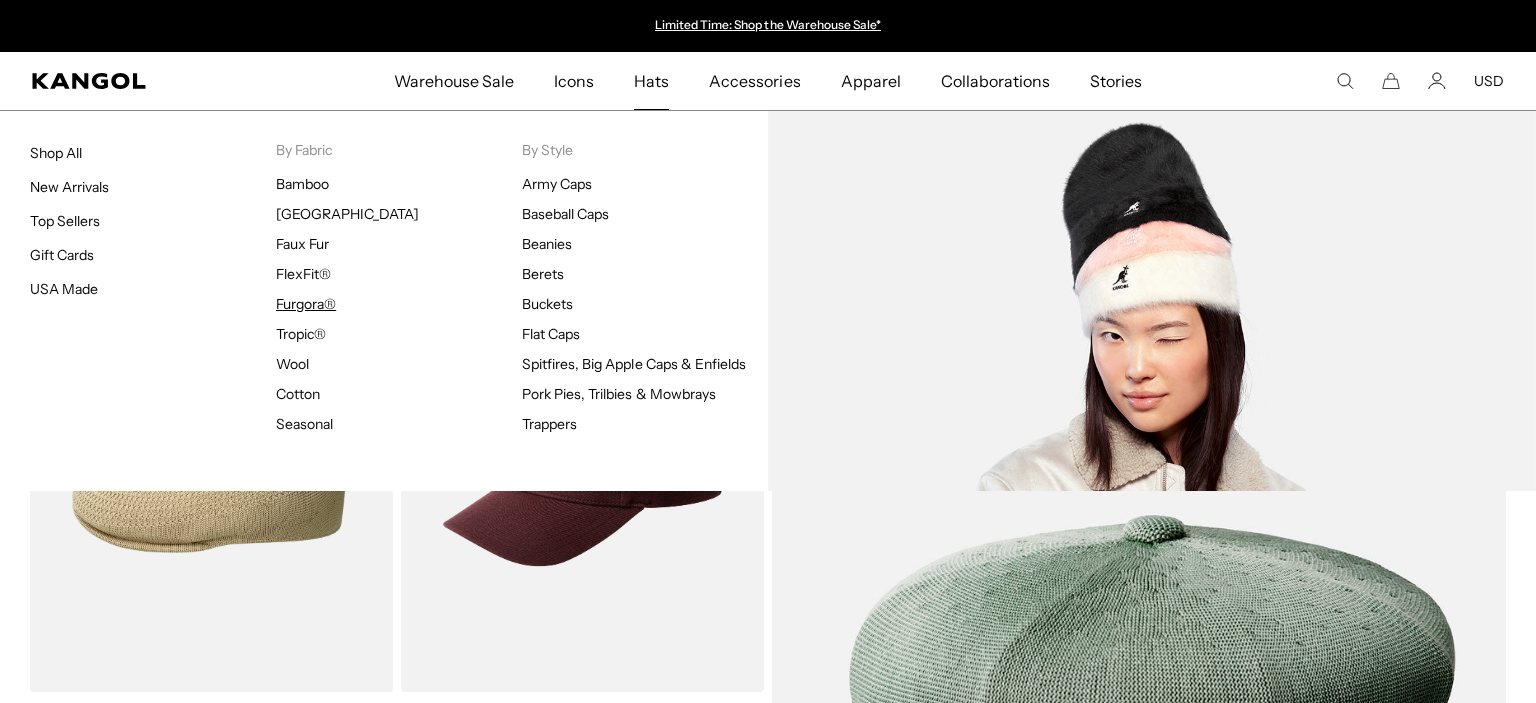 click on "Furgora®" at bounding box center (306, 304) 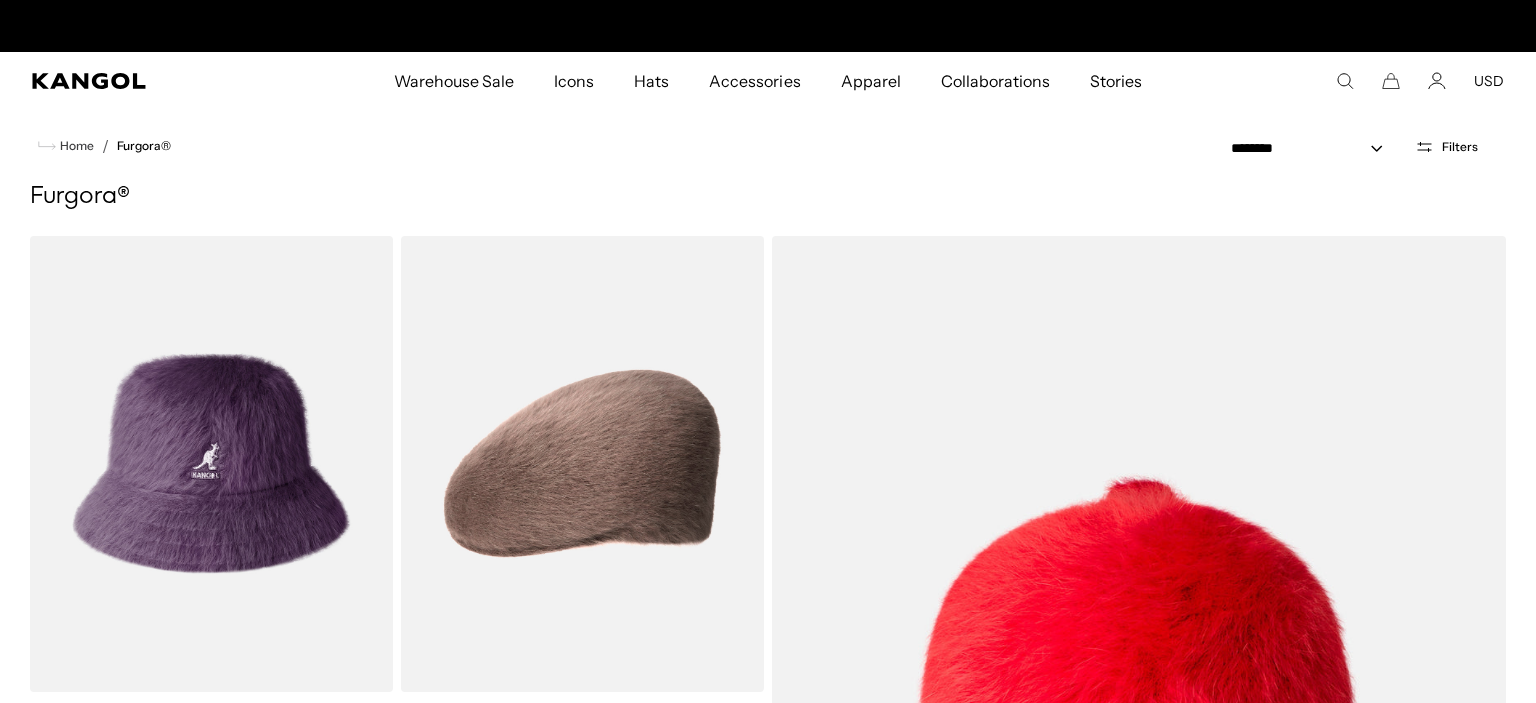 scroll, scrollTop: 0, scrollLeft: 0, axis: both 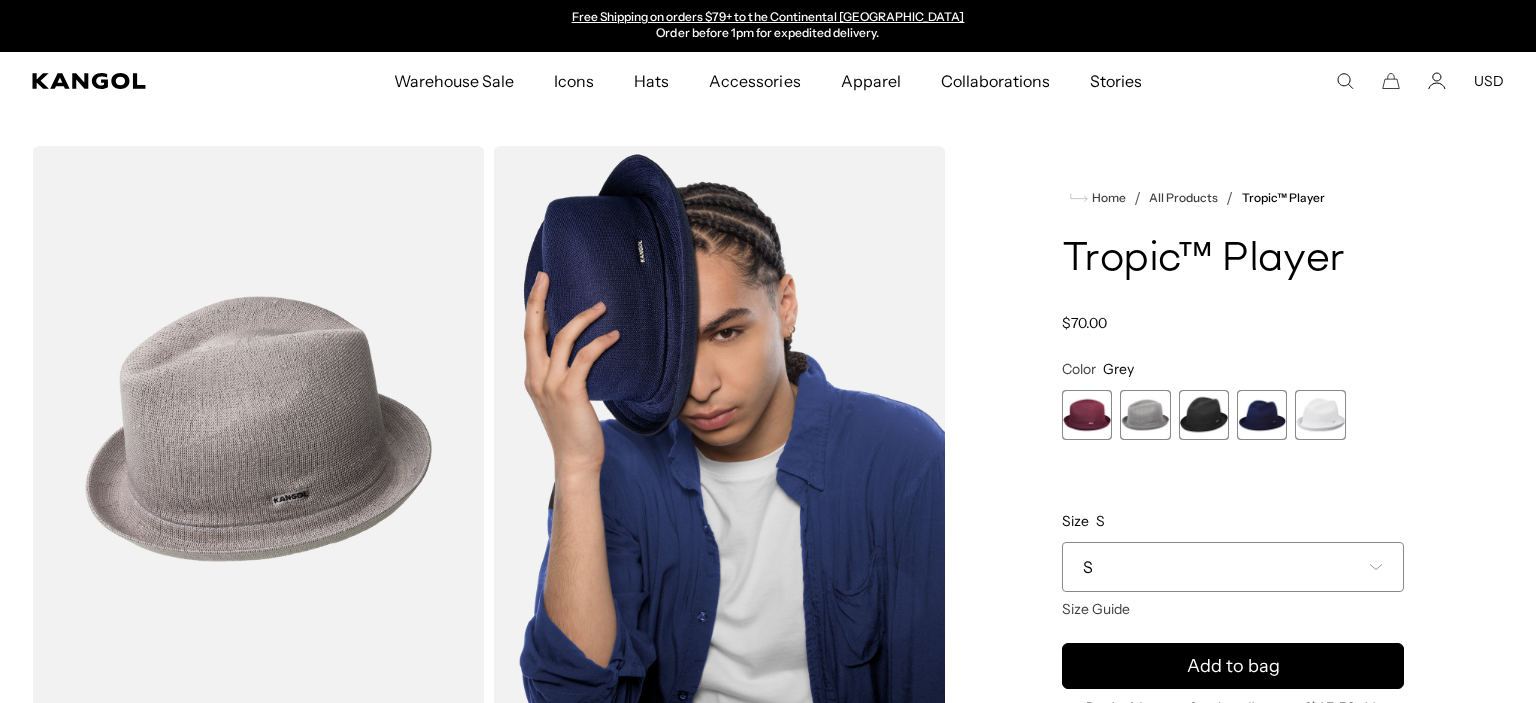 click at bounding box center (1204, 415) 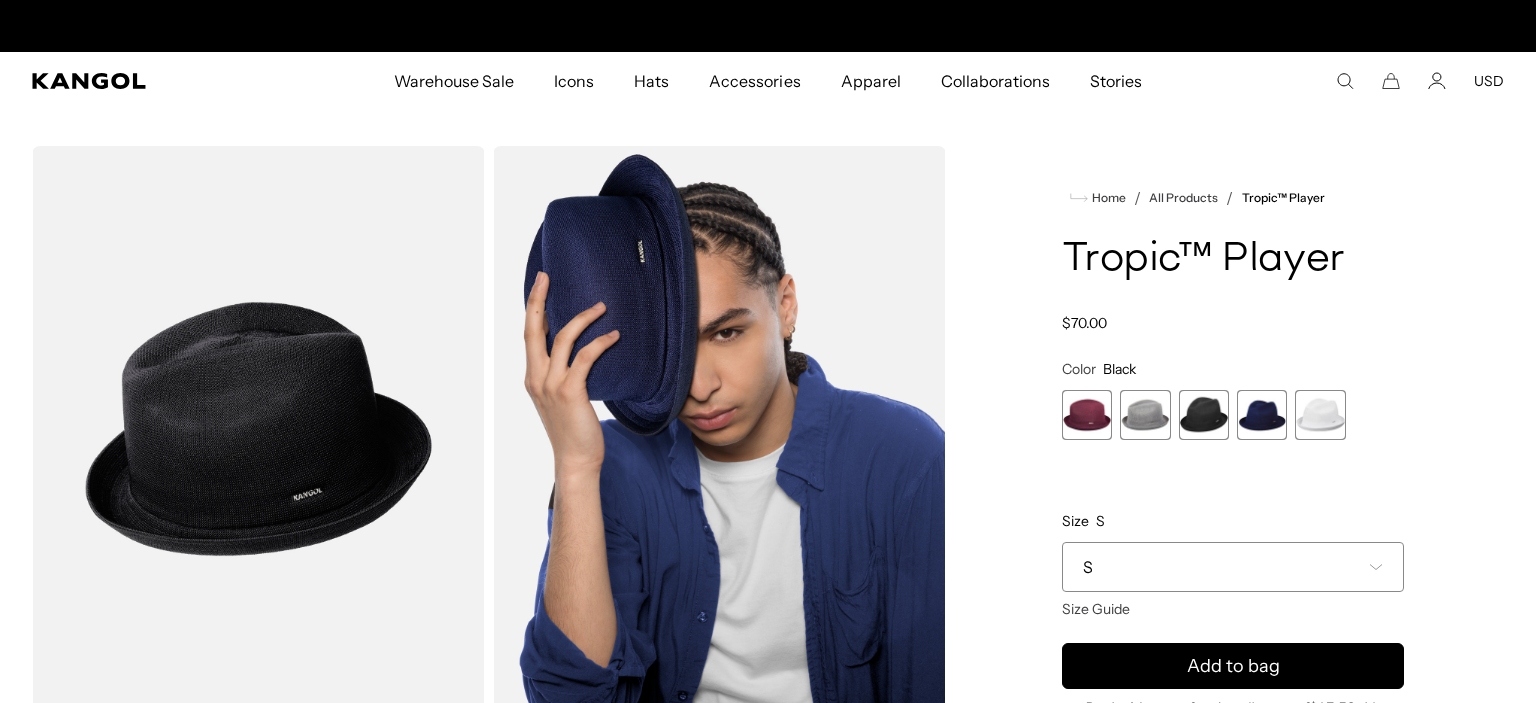 scroll, scrollTop: 0, scrollLeft: 0, axis: both 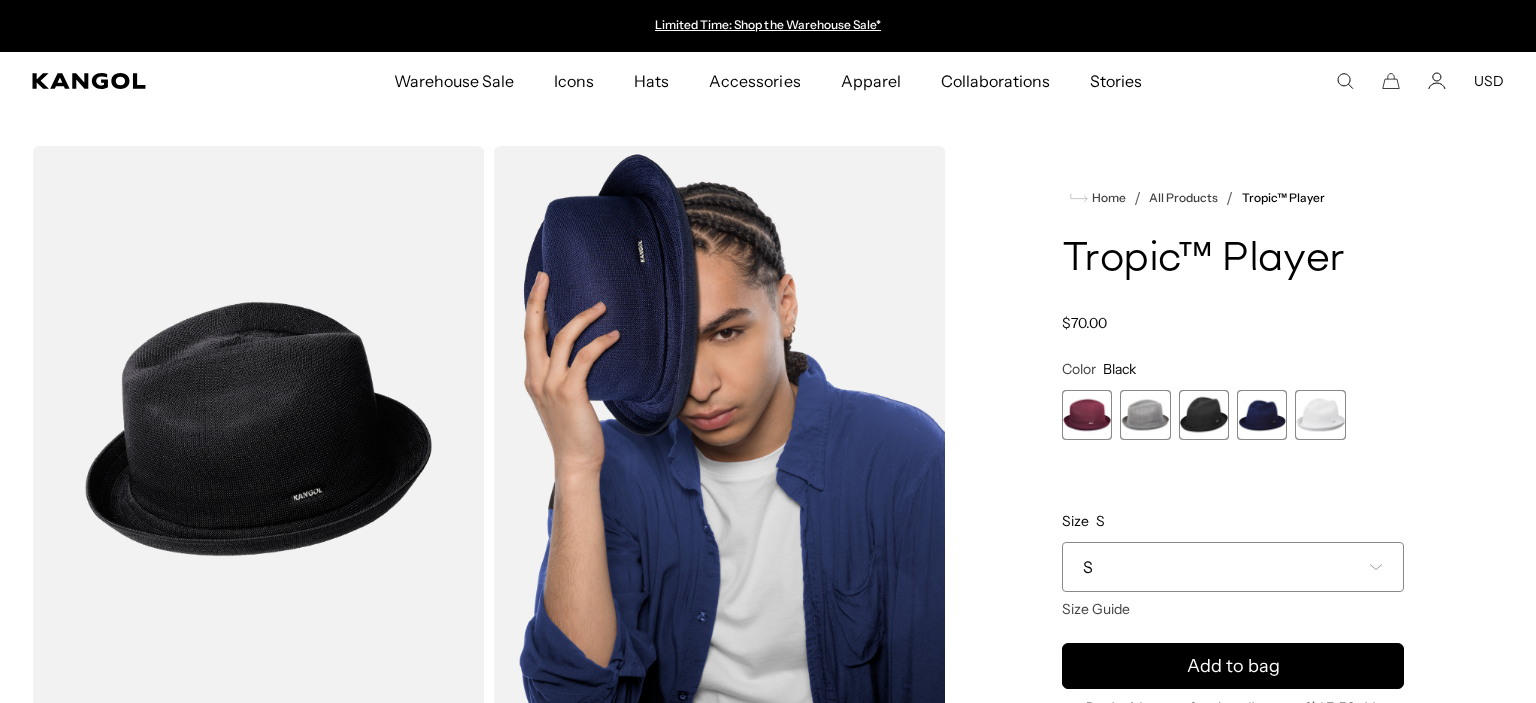 click at bounding box center (1262, 415) 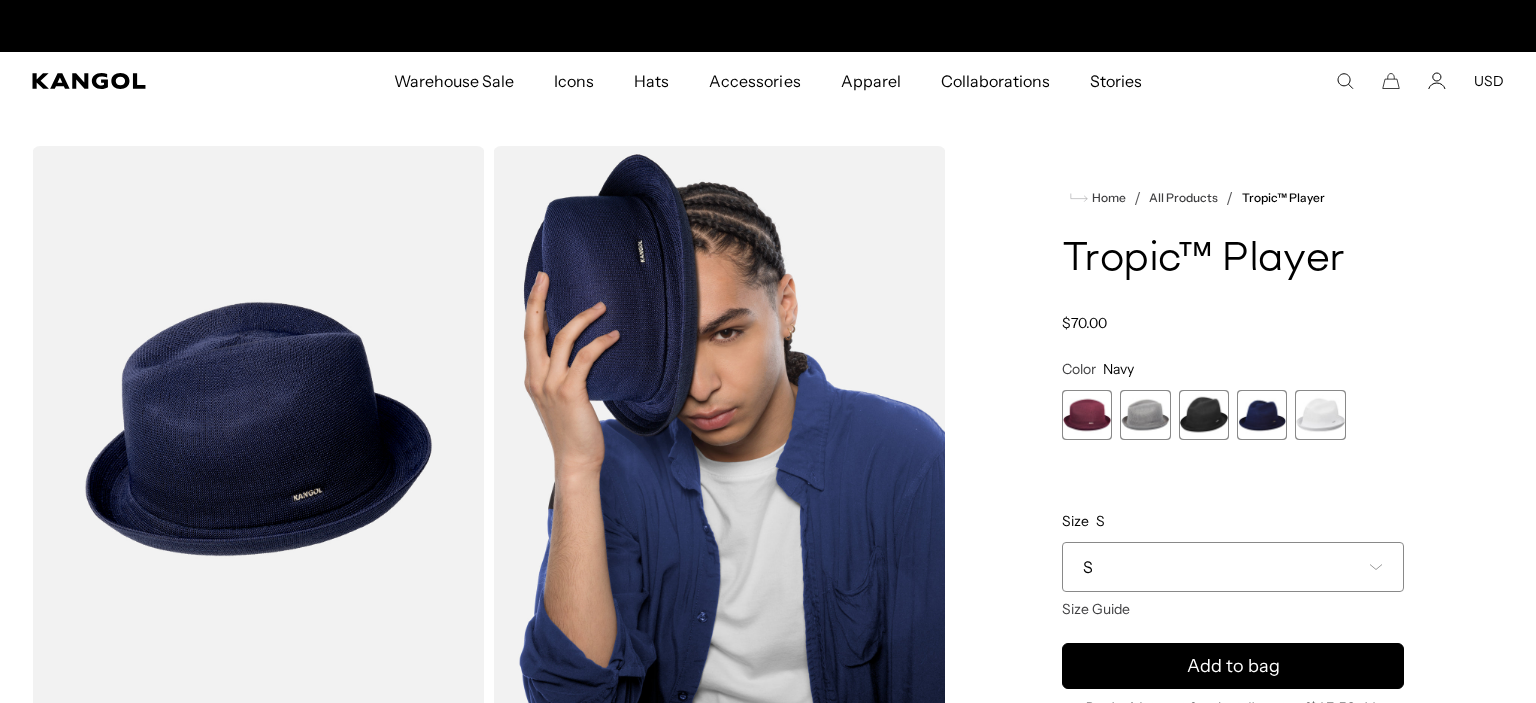 click at bounding box center (1320, 415) 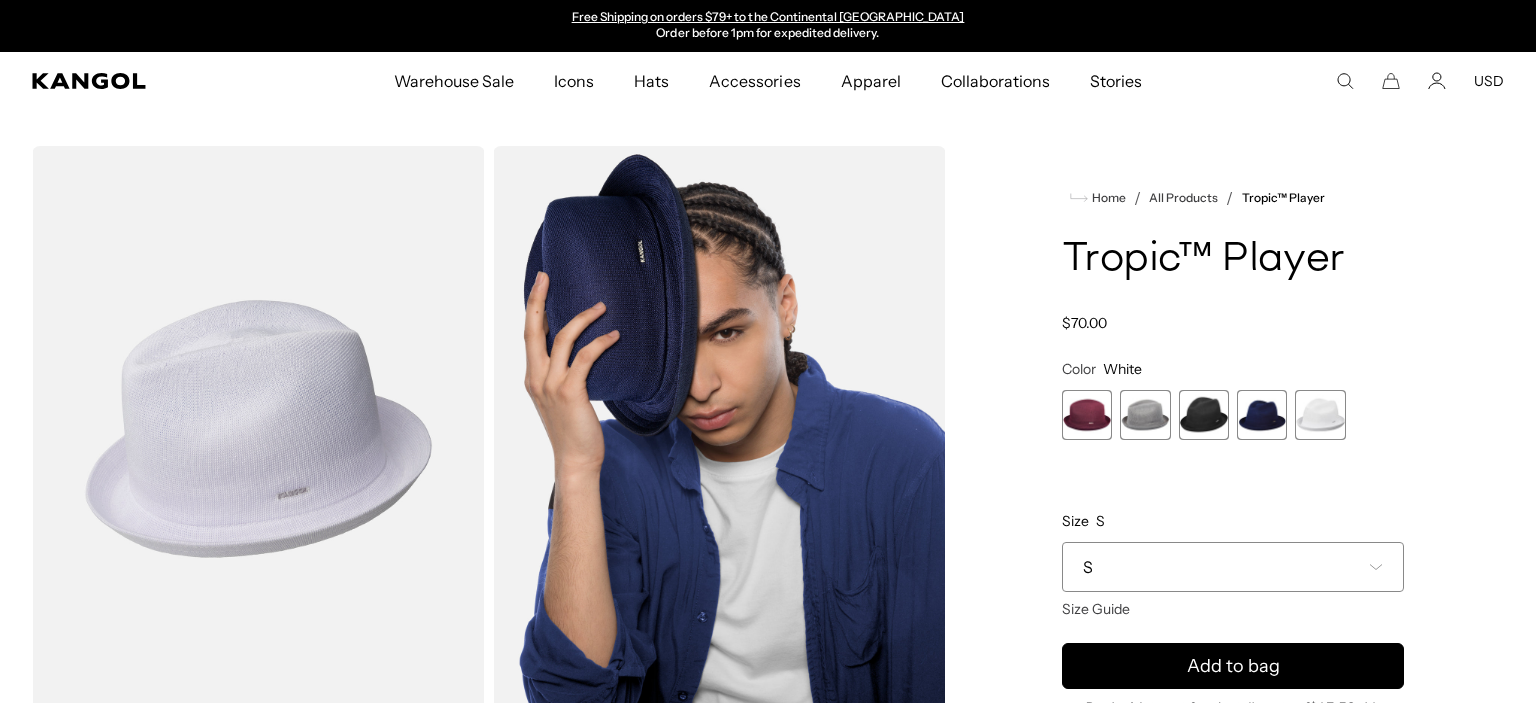 click at bounding box center [1087, 415] 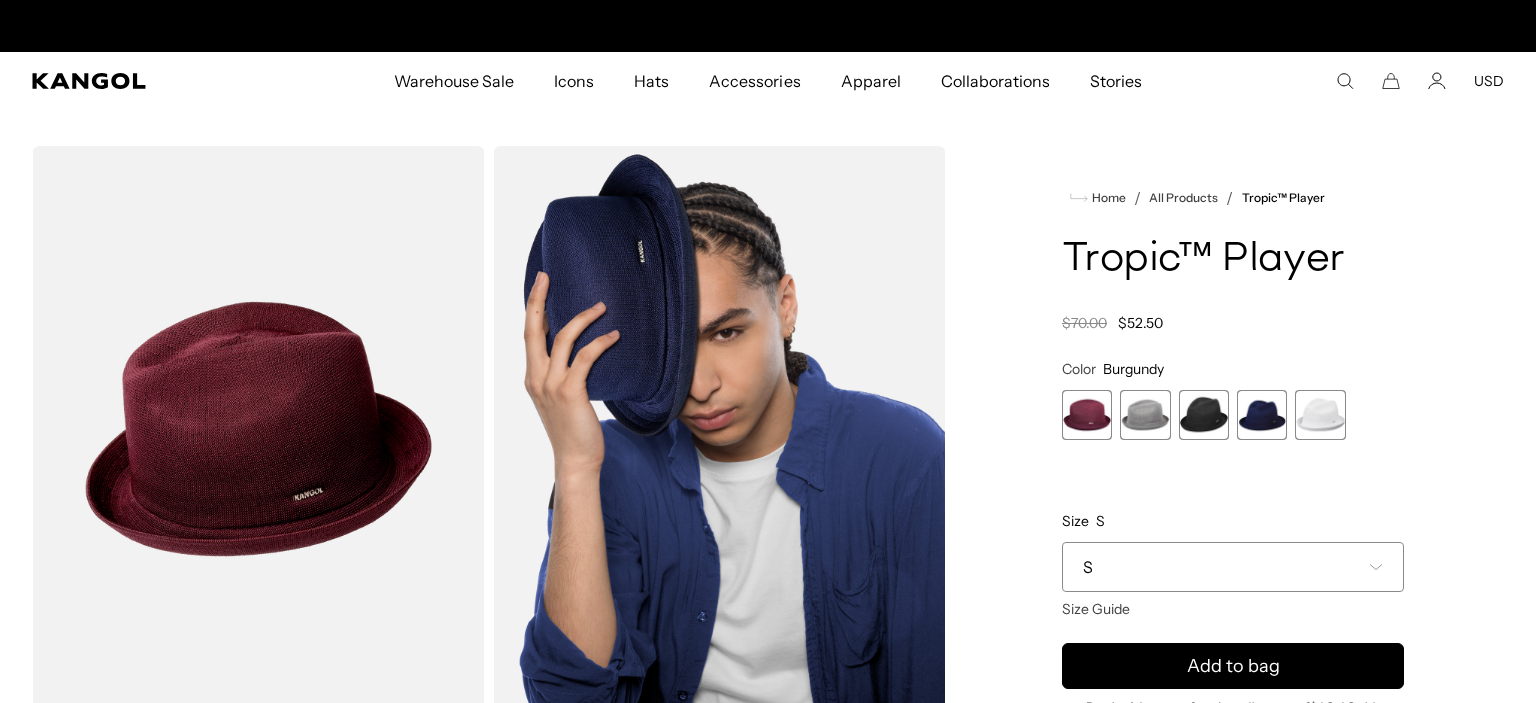 scroll, scrollTop: 0, scrollLeft: 0, axis: both 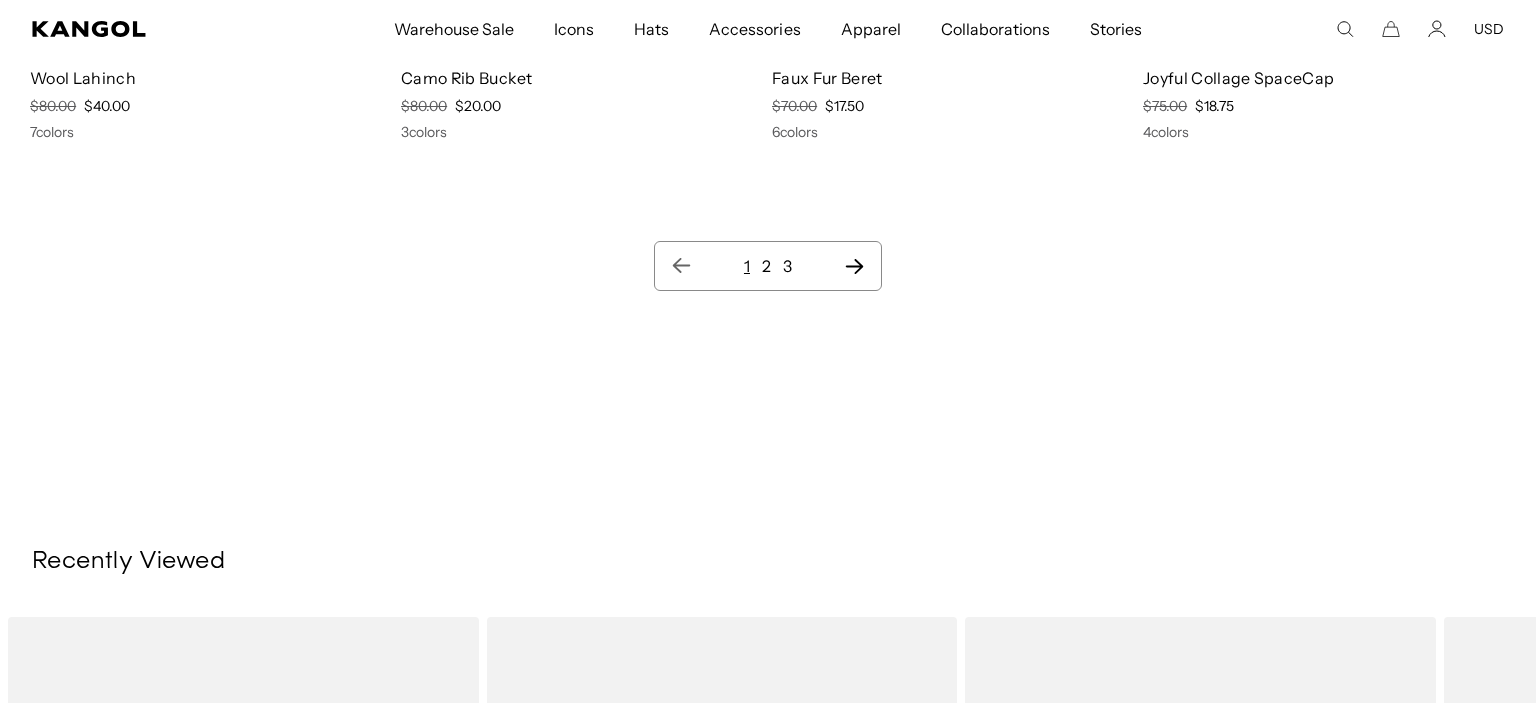 click 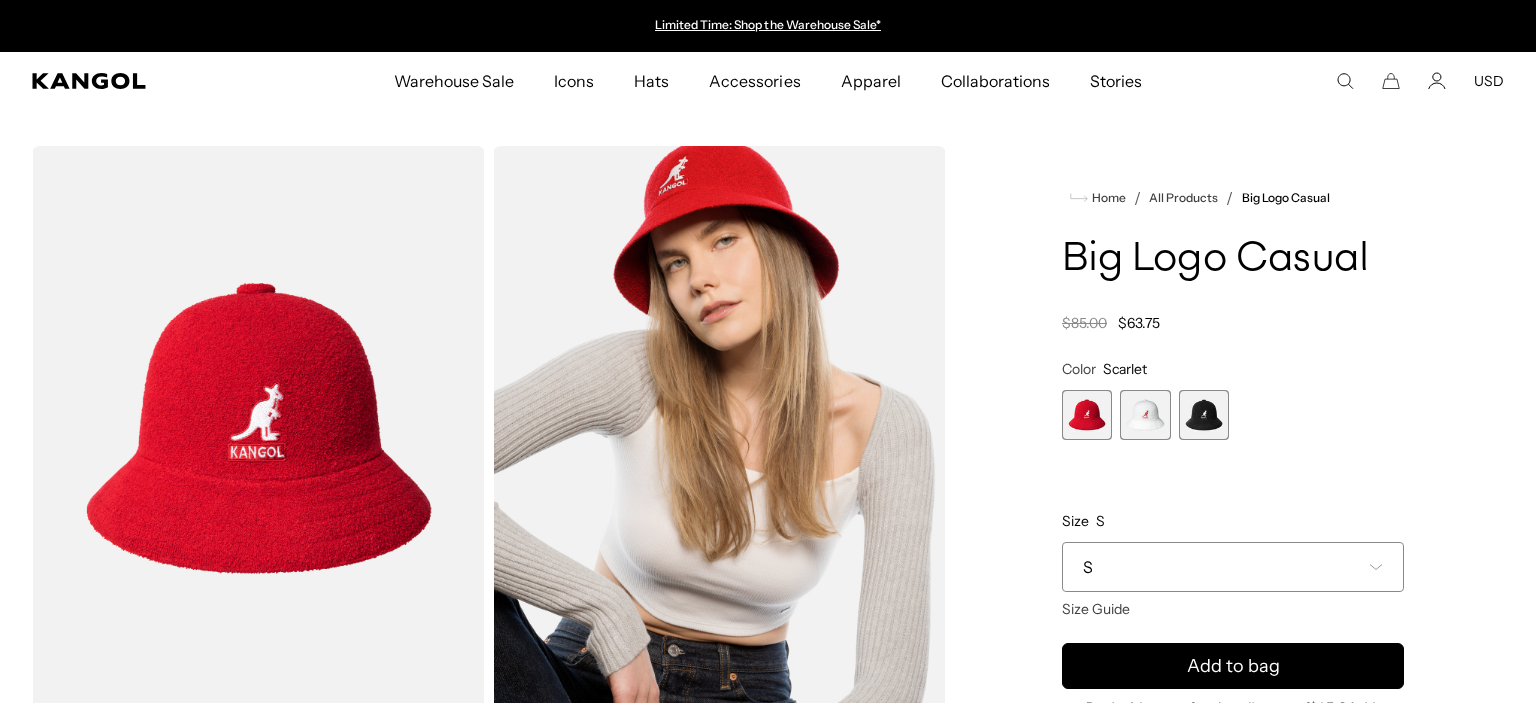 scroll, scrollTop: 0, scrollLeft: 0, axis: both 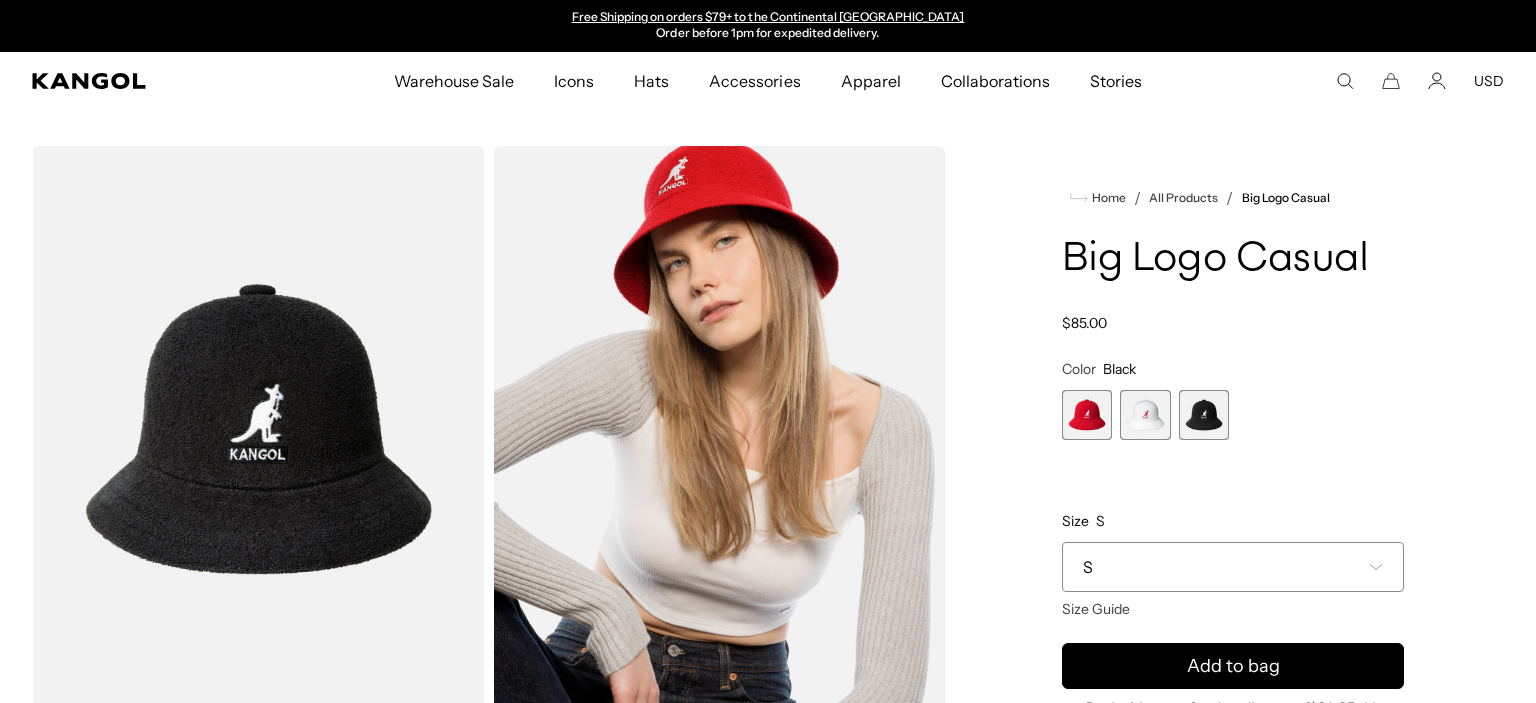 click at bounding box center [1145, 415] 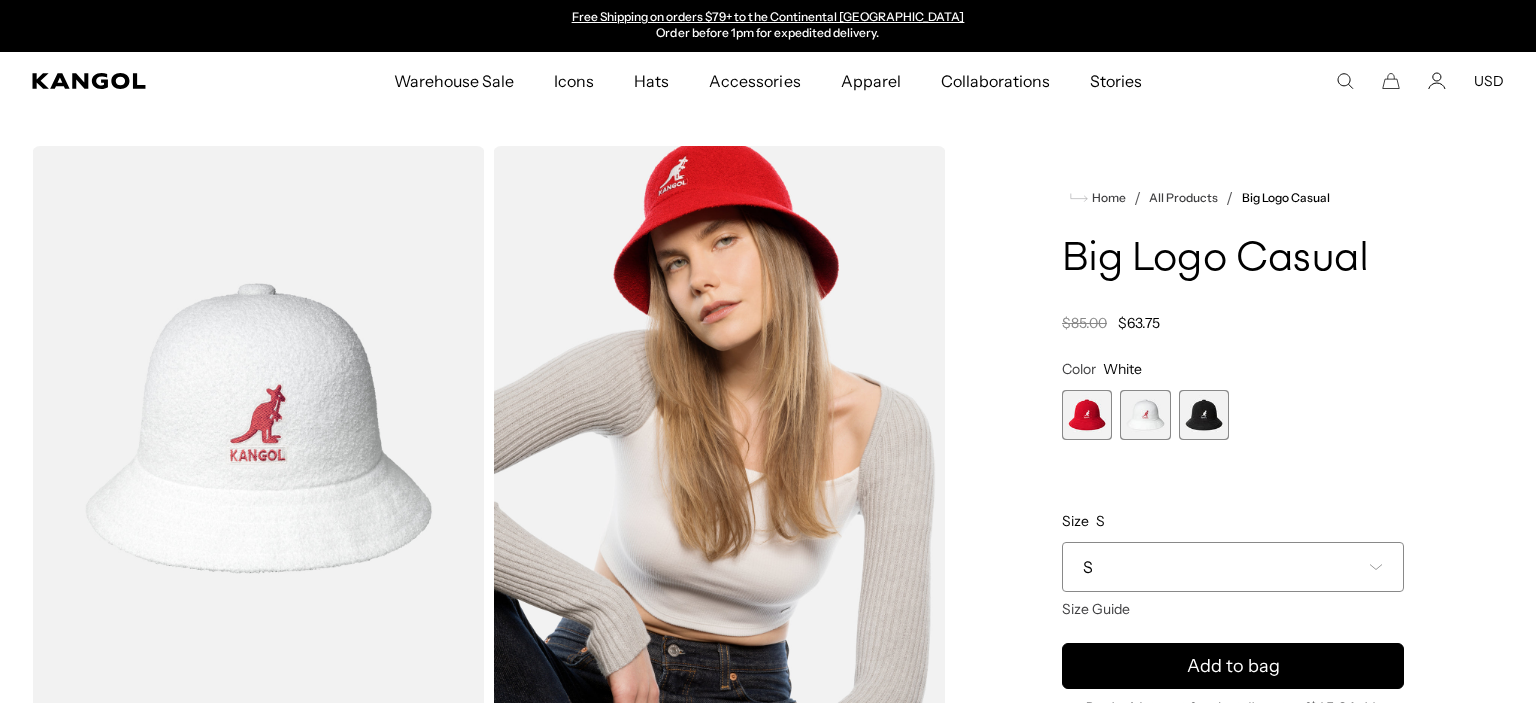 click at bounding box center (1087, 415) 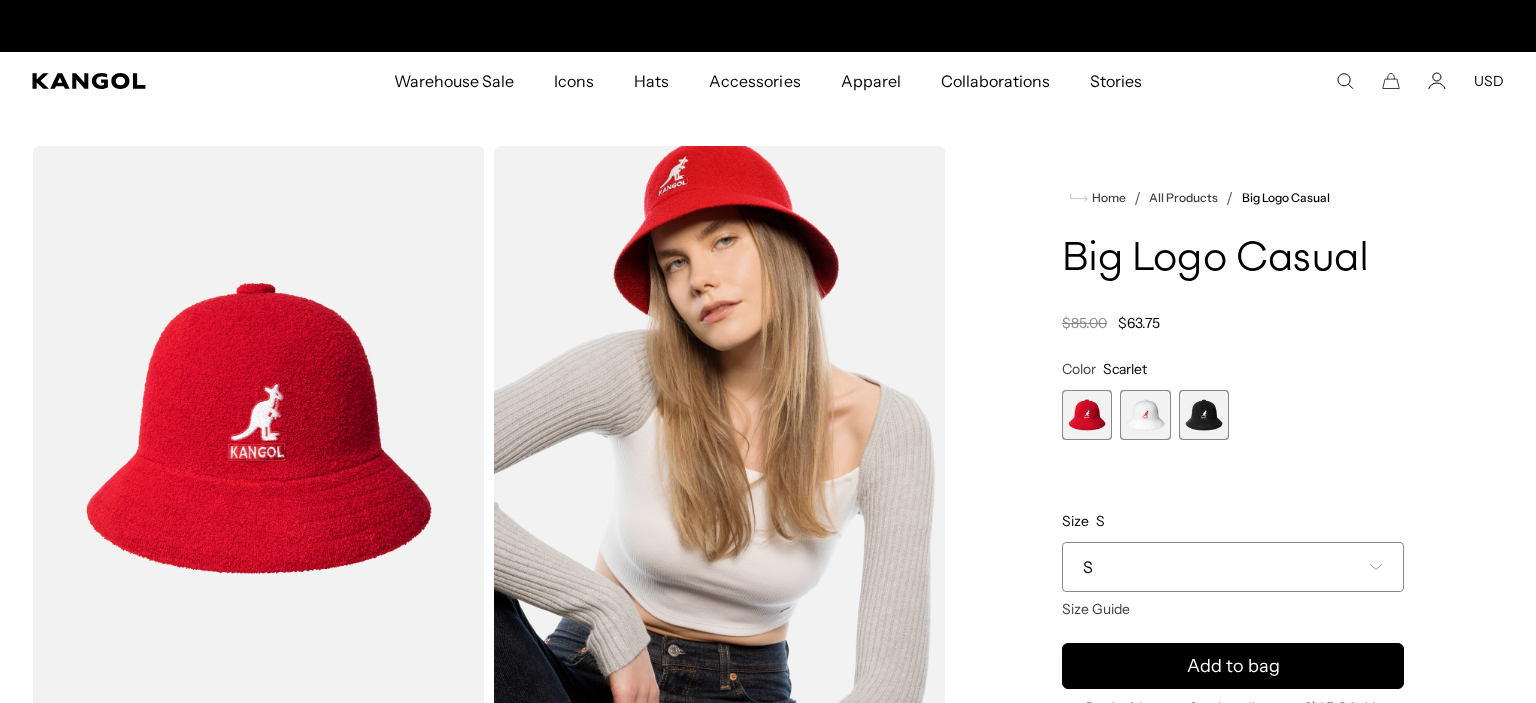 scroll, scrollTop: 0, scrollLeft: 0, axis: both 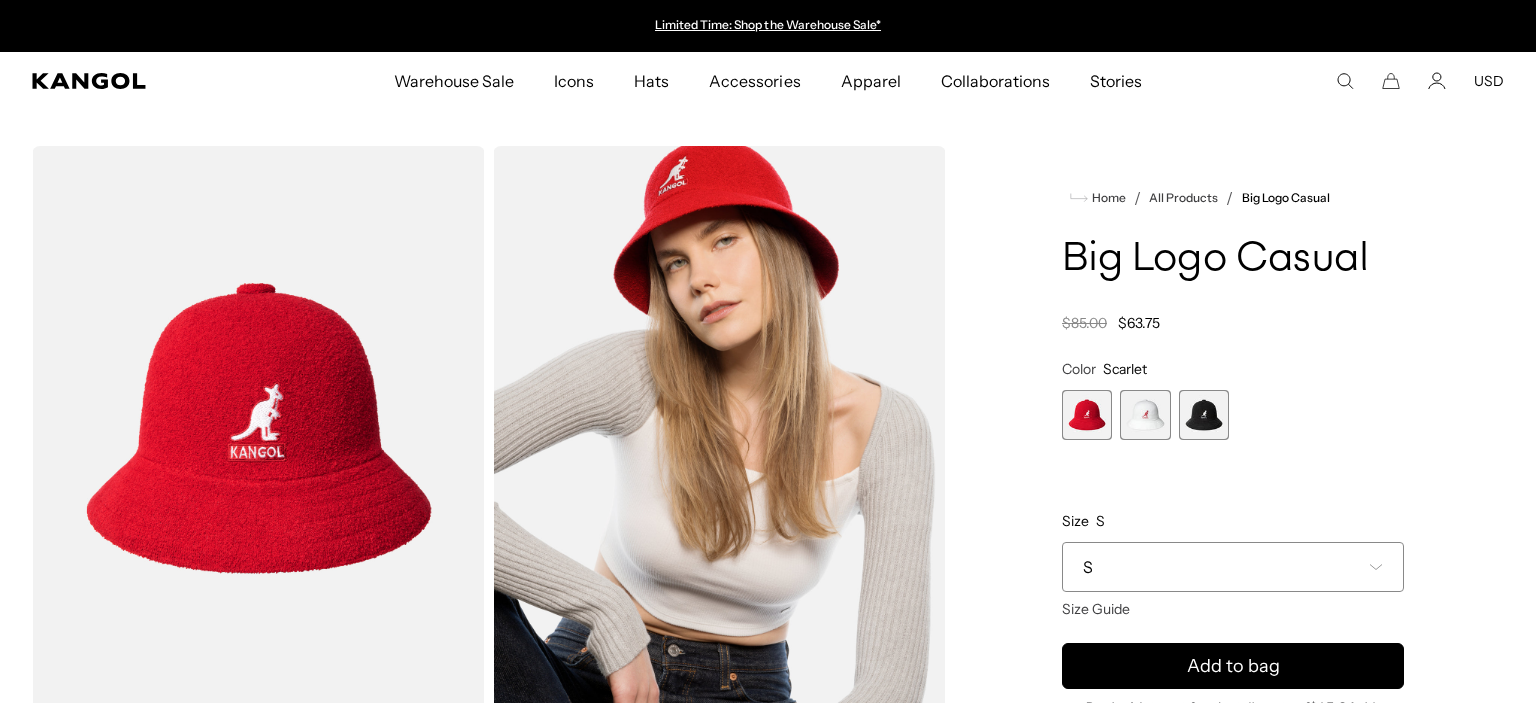 click at bounding box center [1204, 415] 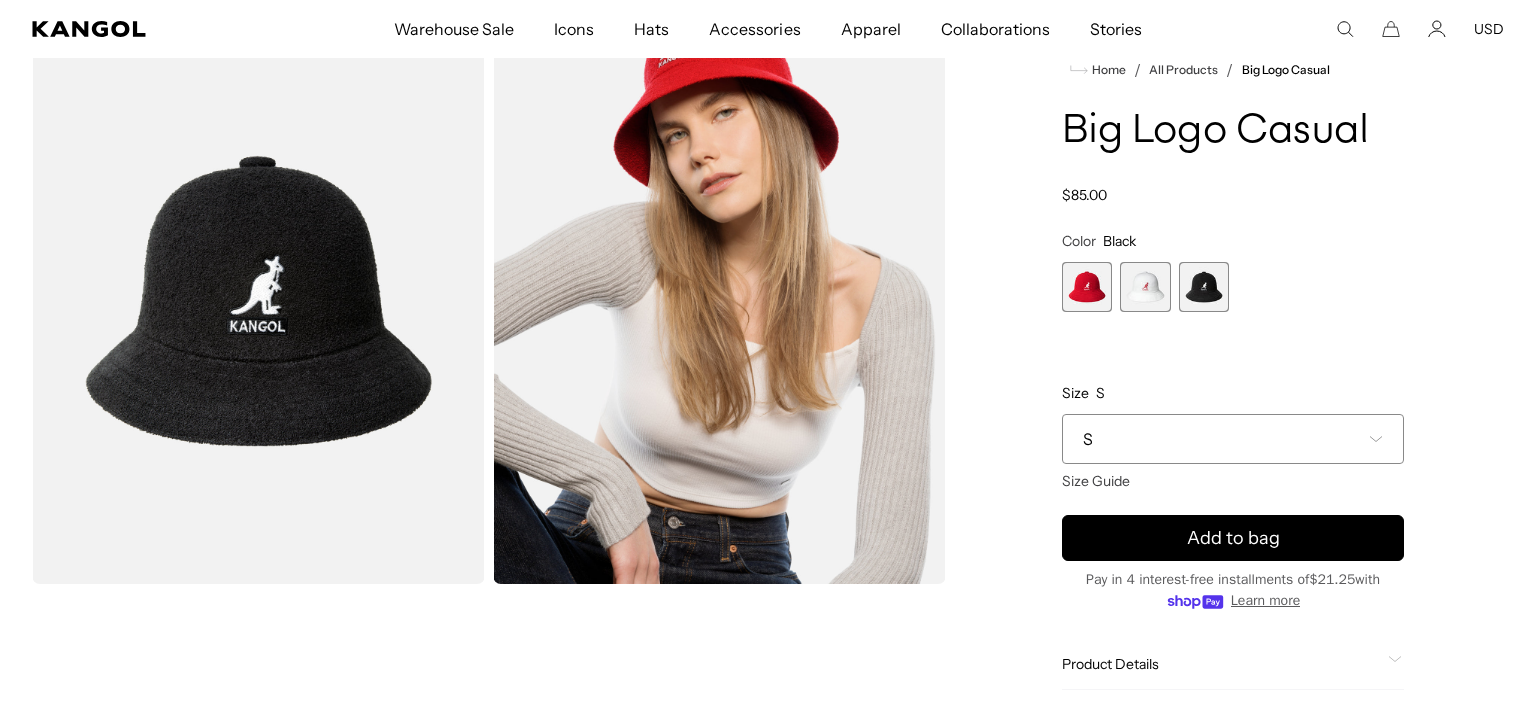 scroll, scrollTop: 211, scrollLeft: 0, axis: vertical 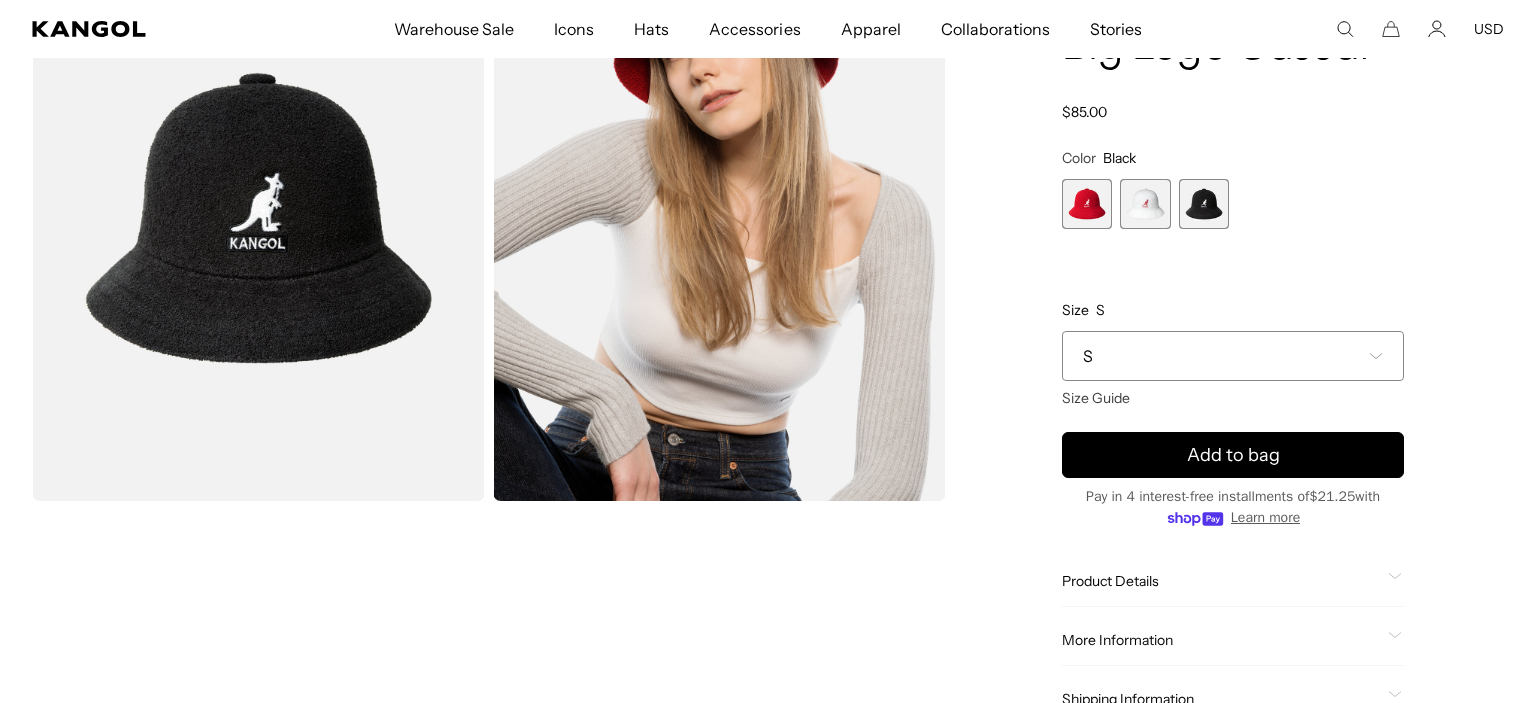 click at bounding box center [258, 218] 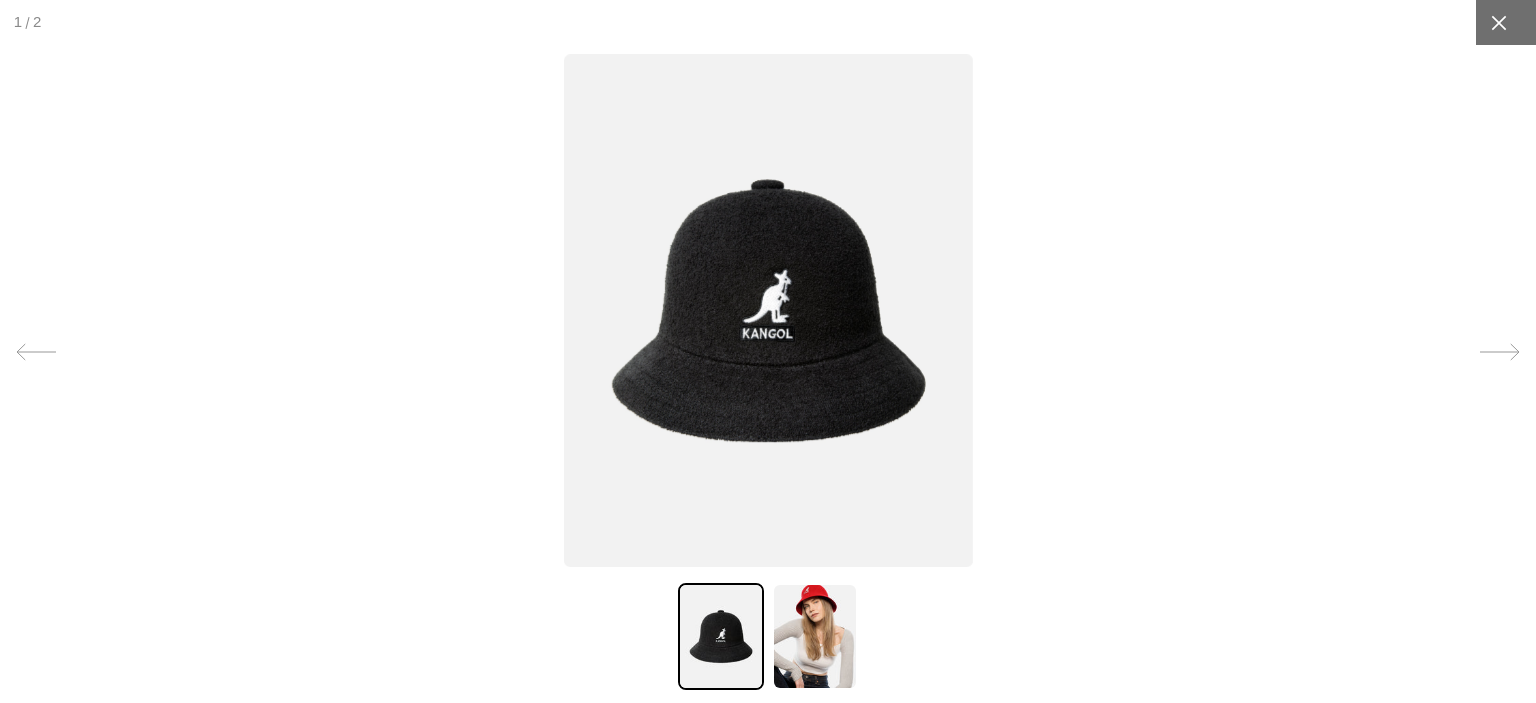 scroll, scrollTop: 0, scrollLeft: 0, axis: both 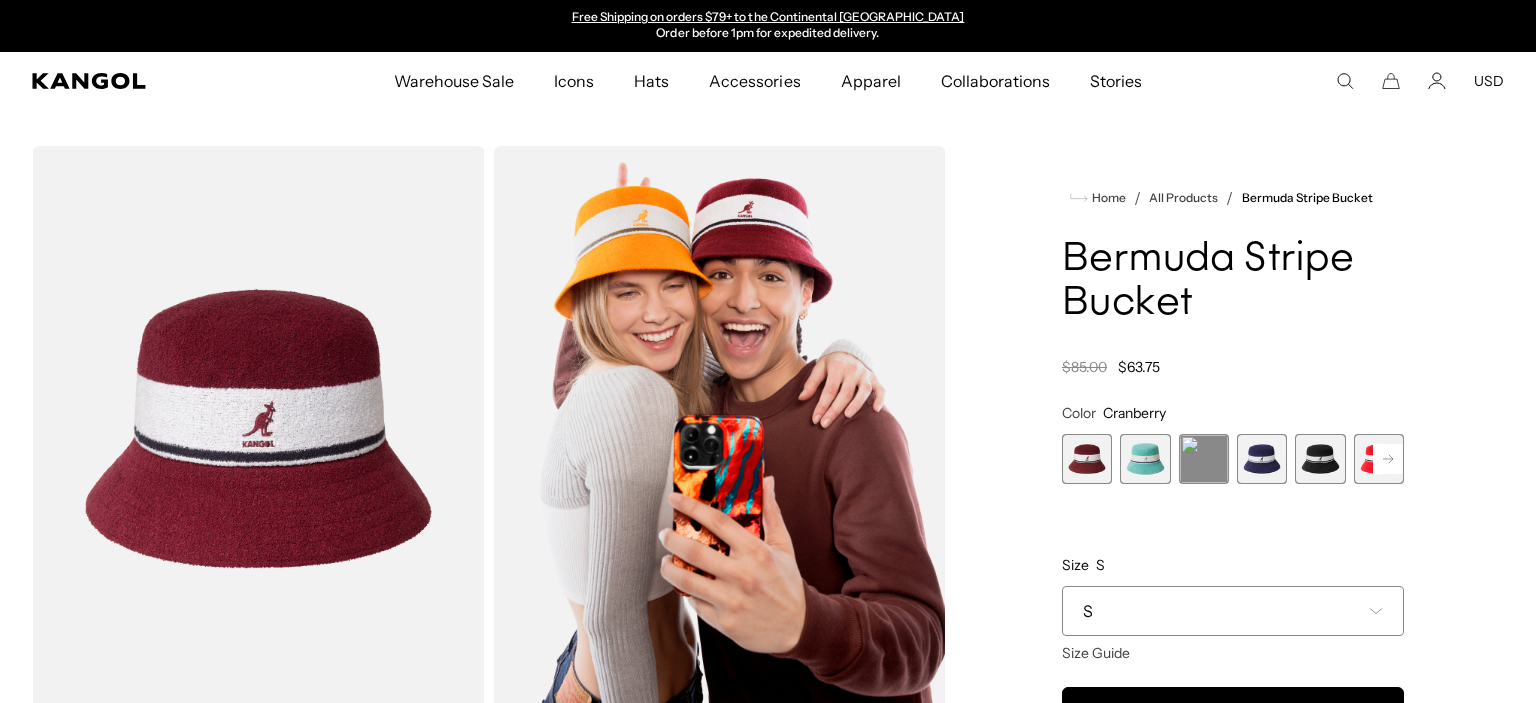 click at bounding box center (1145, 459) 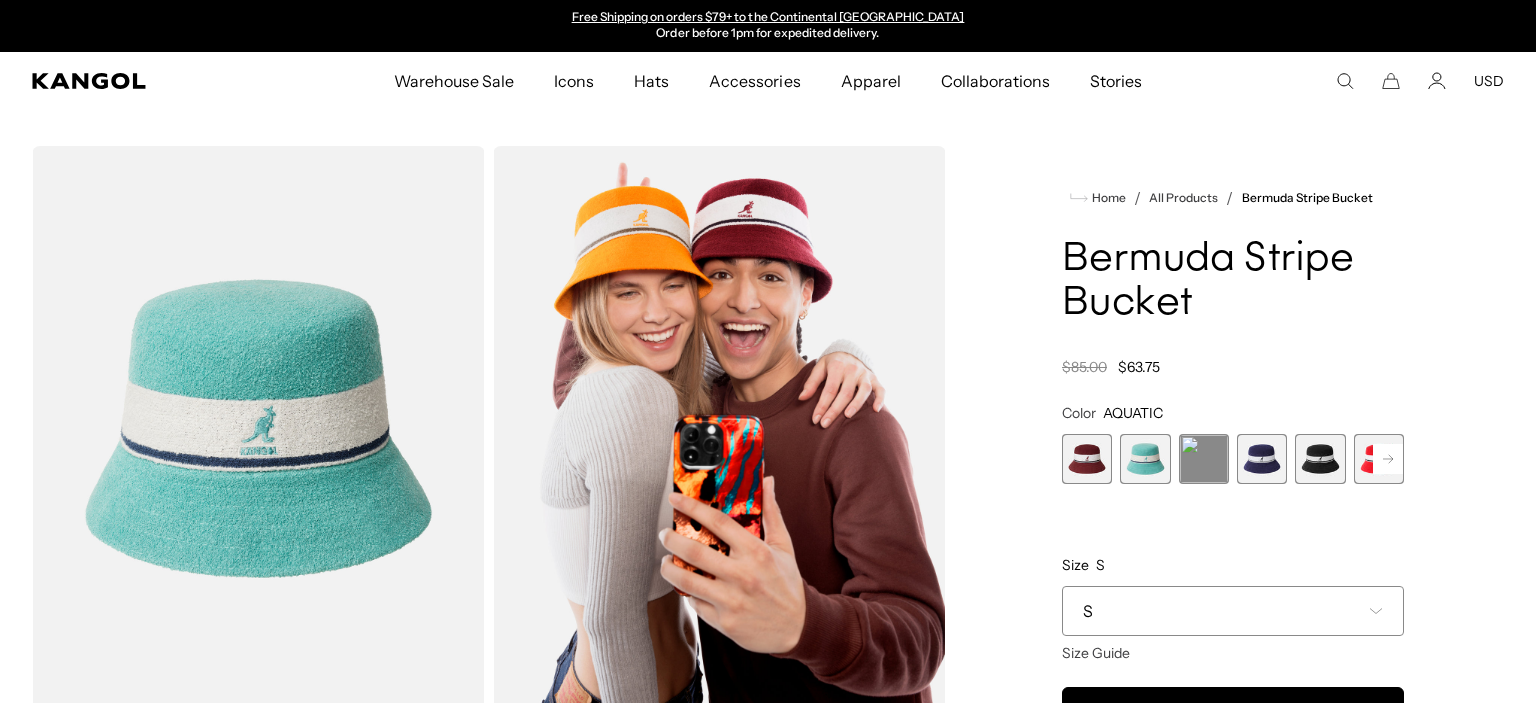 click at bounding box center [1204, 459] 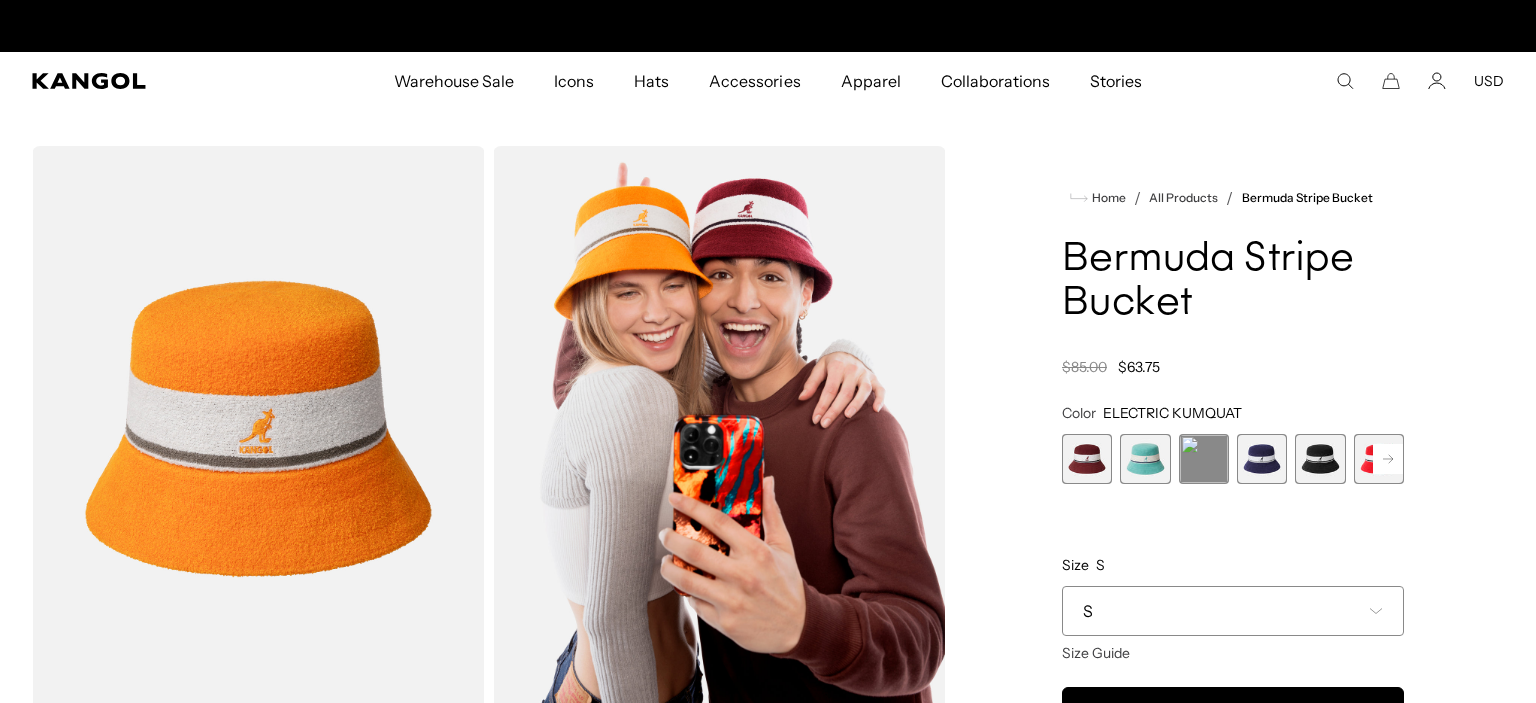scroll, scrollTop: 0, scrollLeft: 0, axis: both 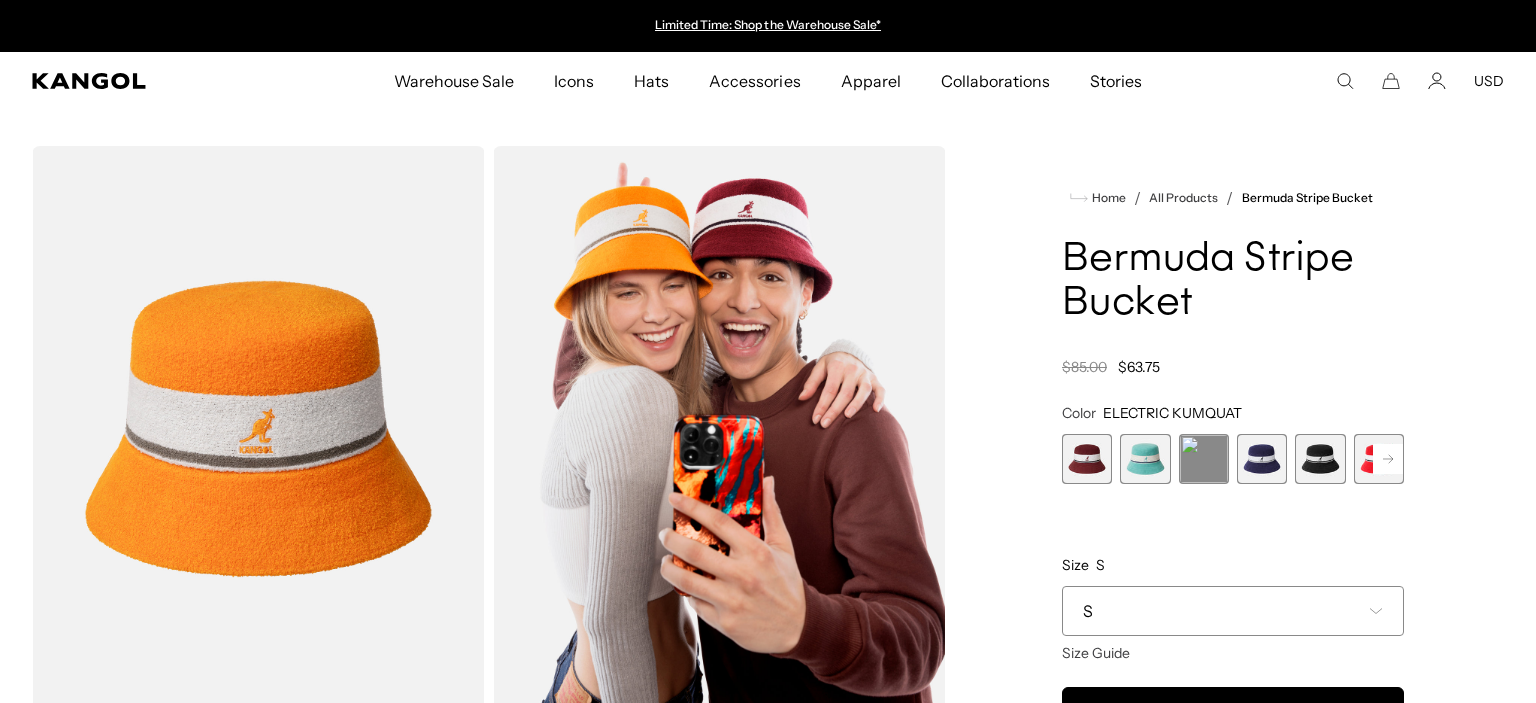 click at bounding box center [1262, 459] 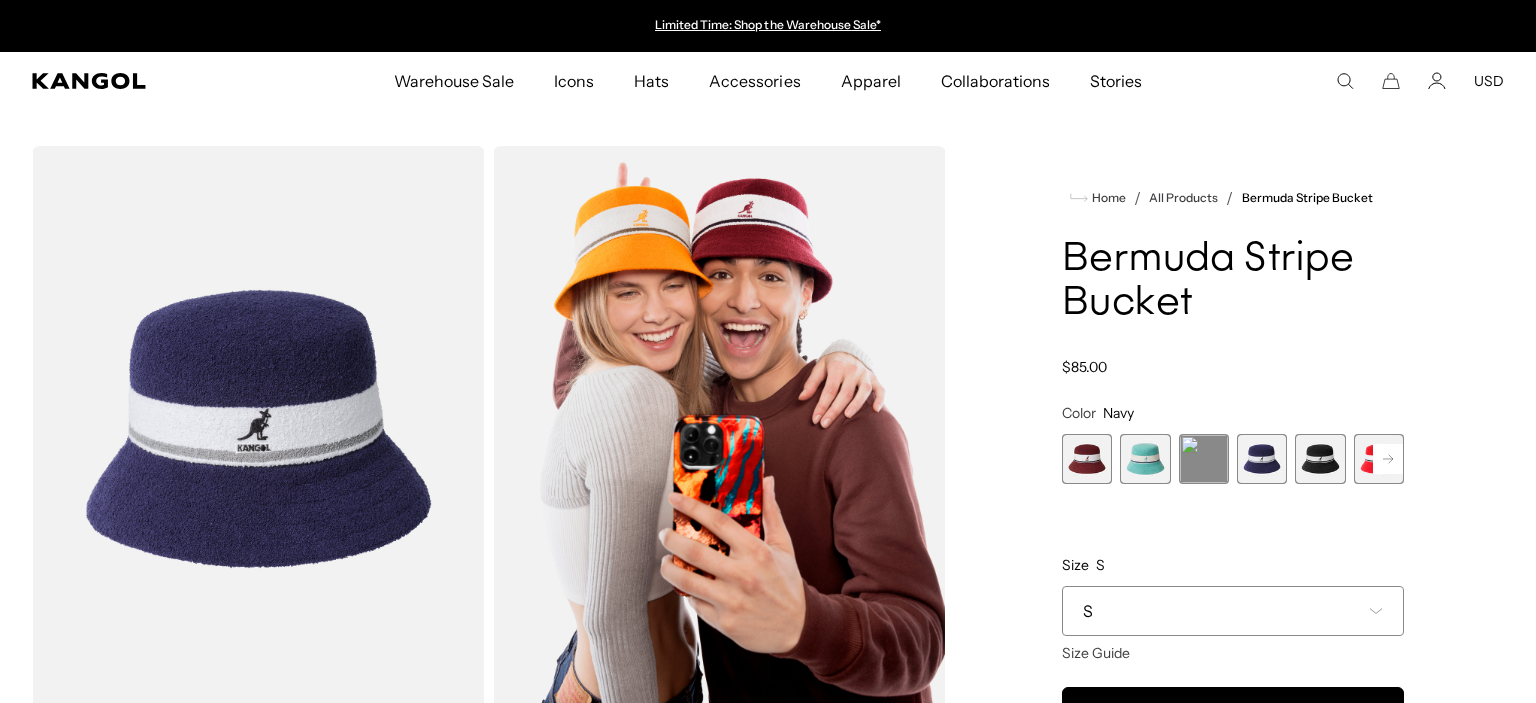 click at bounding box center [1320, 459] 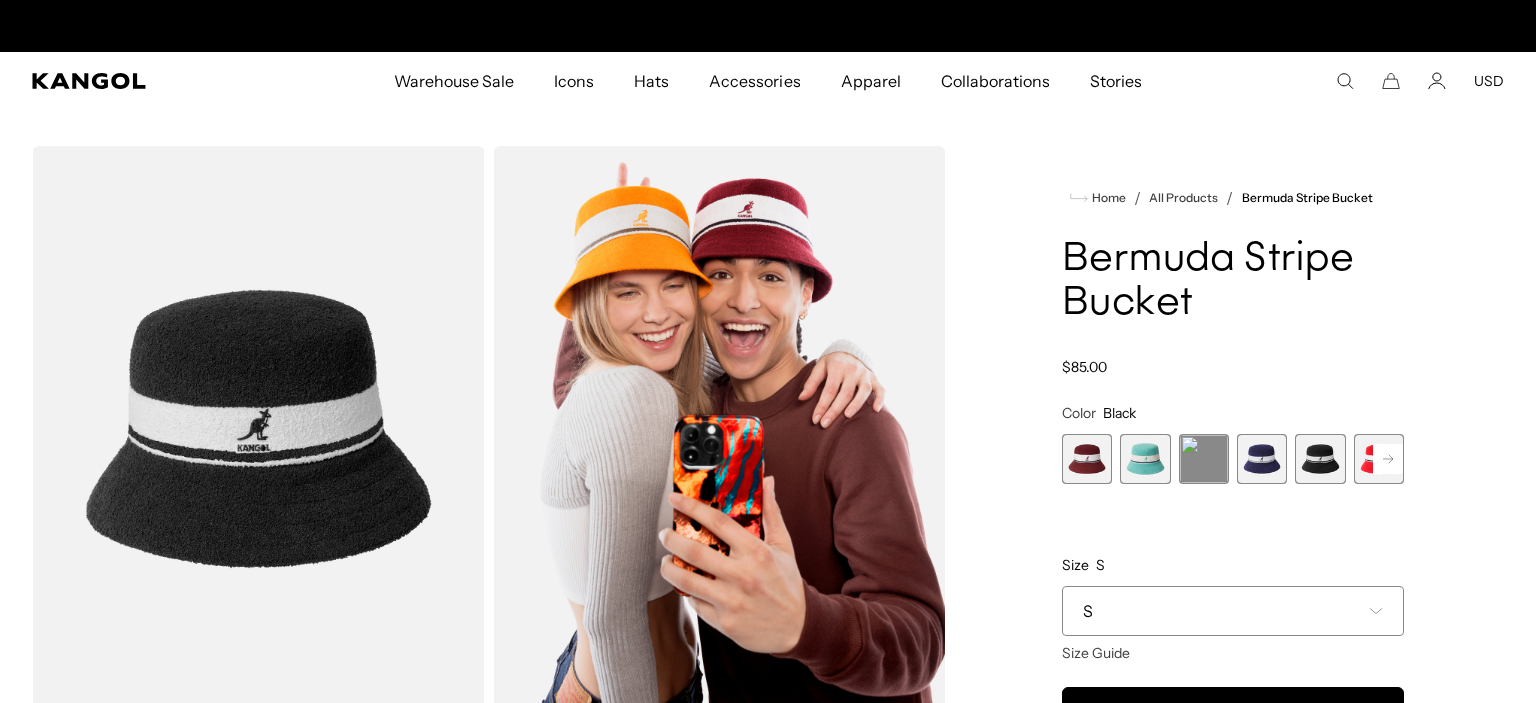 scroll, scrollTop: 0, scrollLeft: 412, axis: horizontal 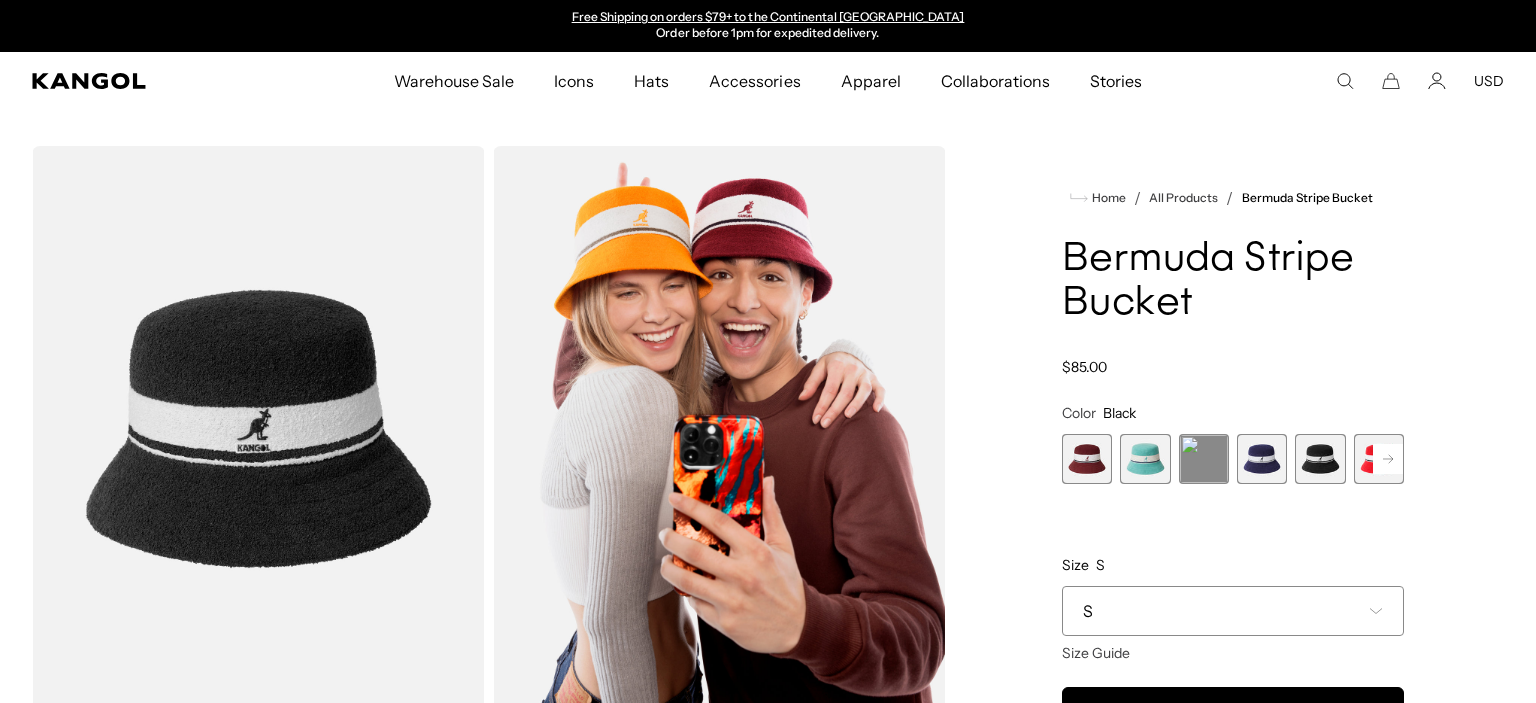 click at bounding box center [258, 429] 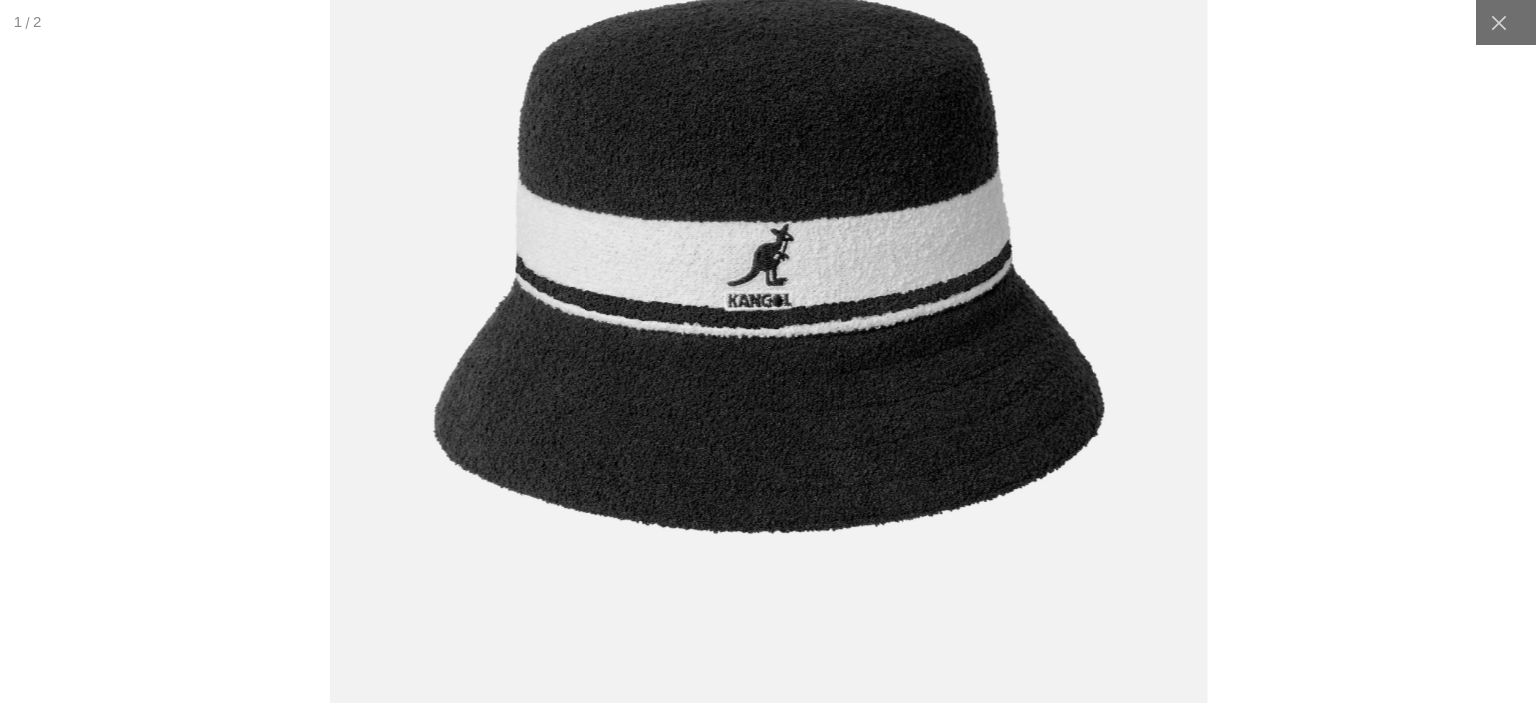 scroll, scrollTop: 0, scrollLeft: 0, axis: both 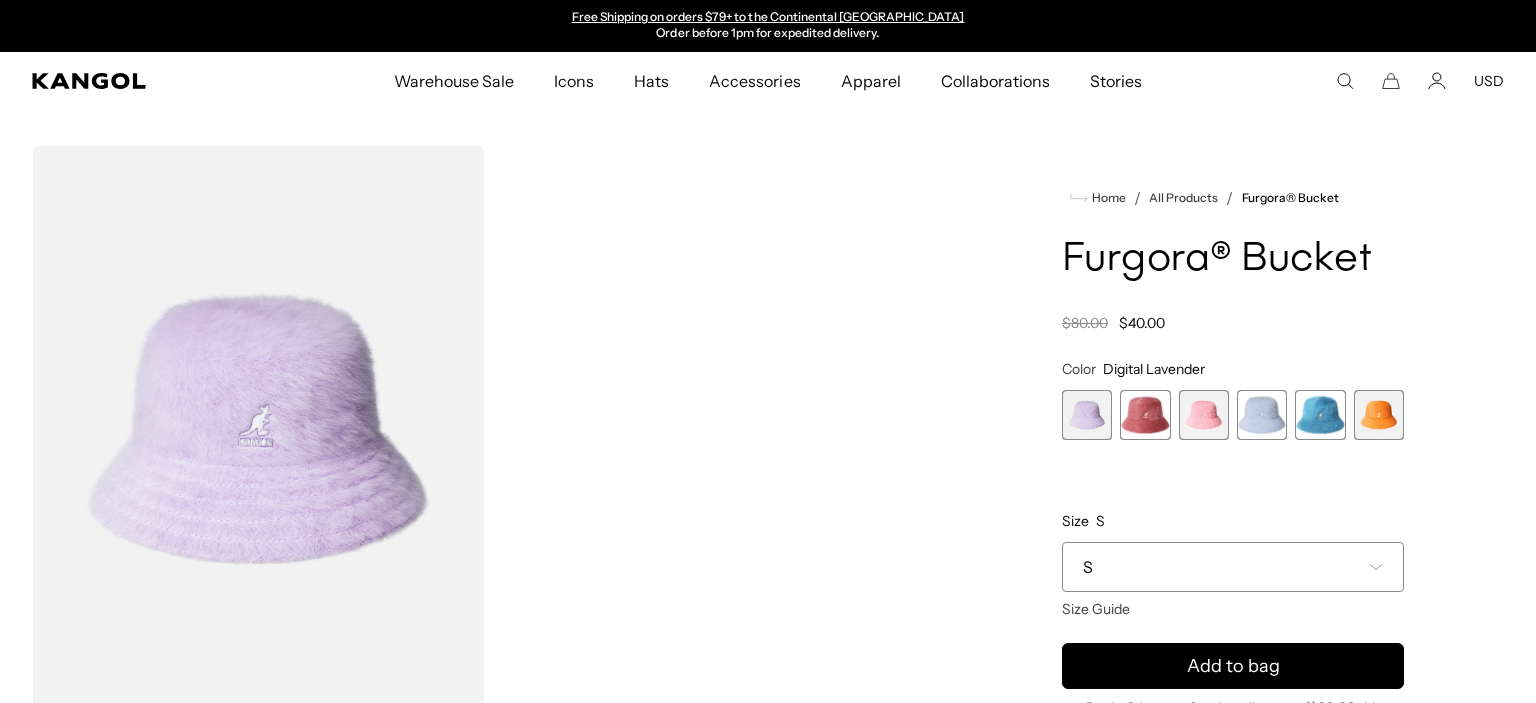 click at bounding box center [1145, 415] 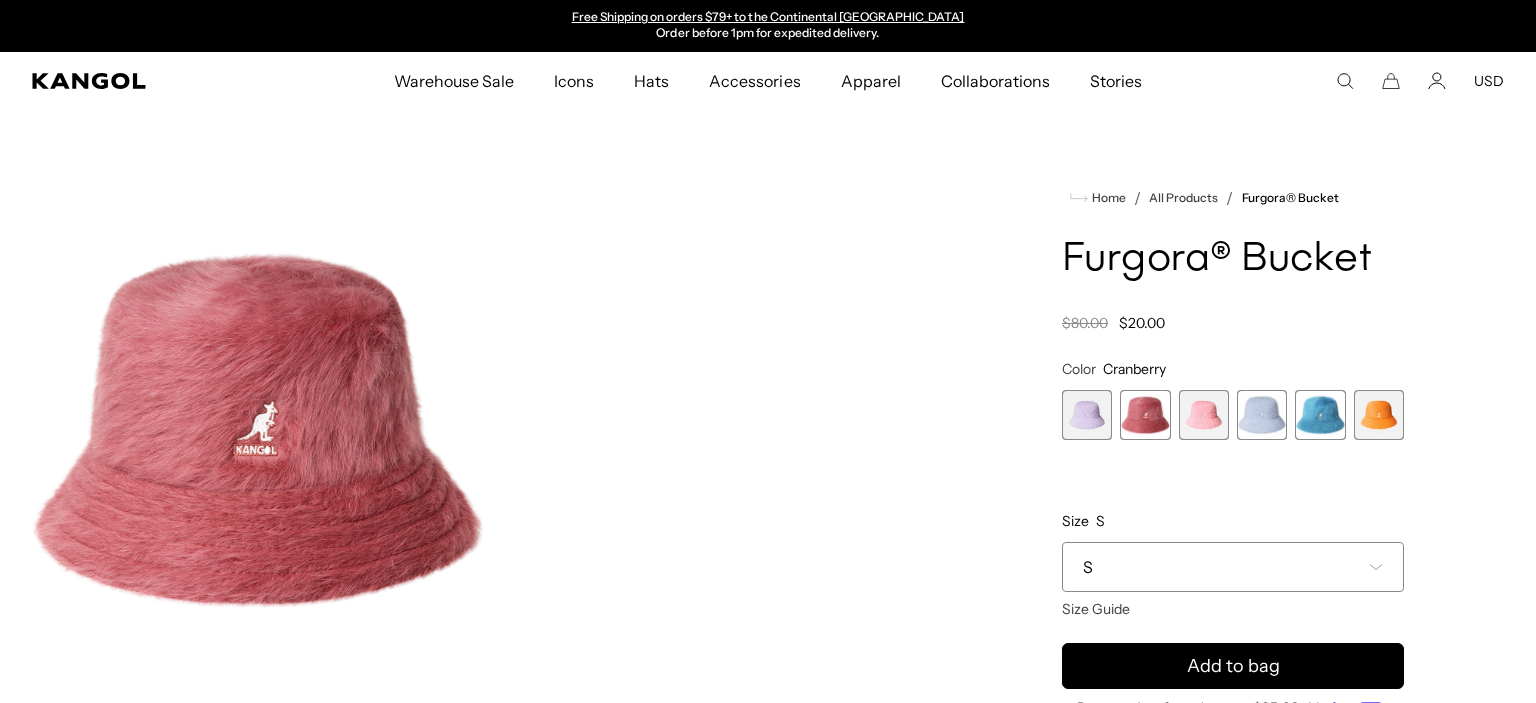 click at bounding box center [1204, 415] 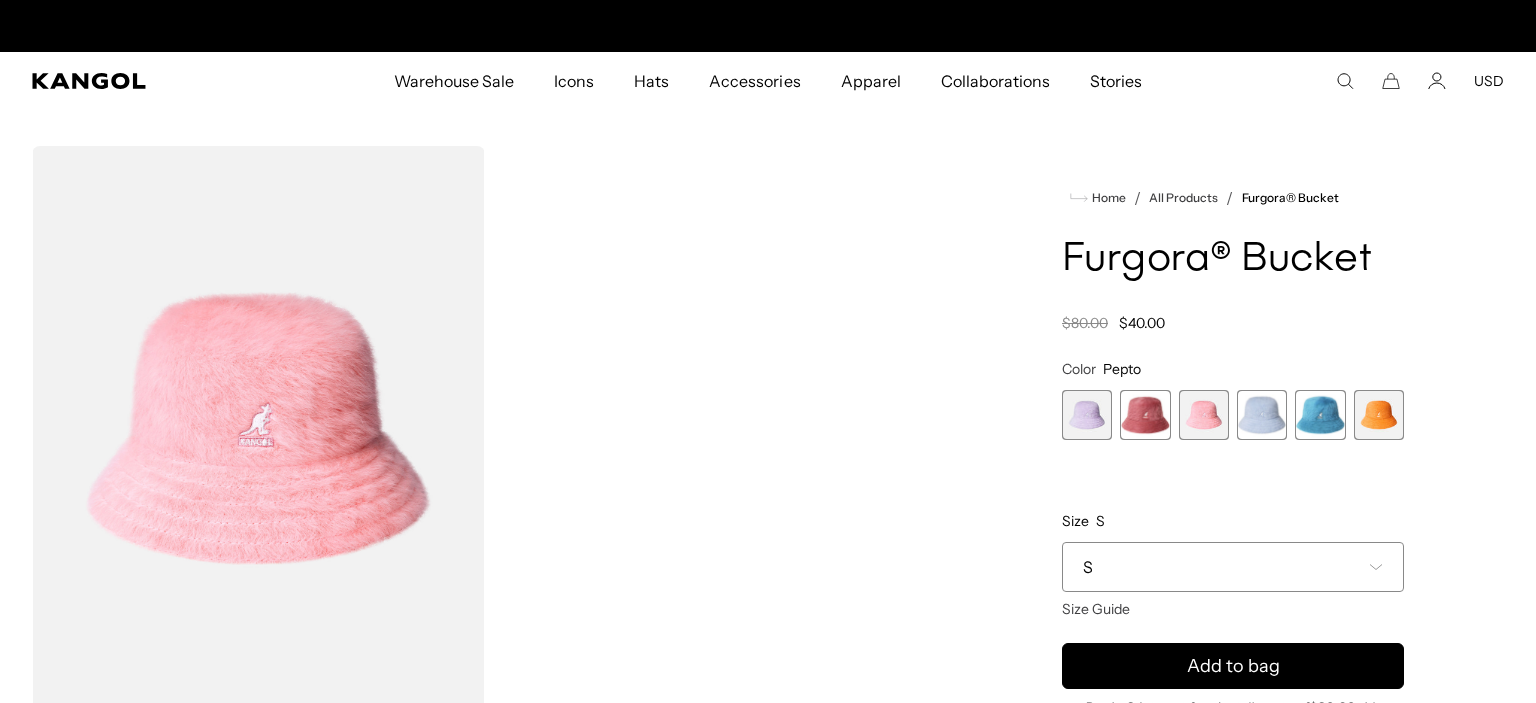 scroll, scrollTop: 0, scrollLeft: 0, axis: both 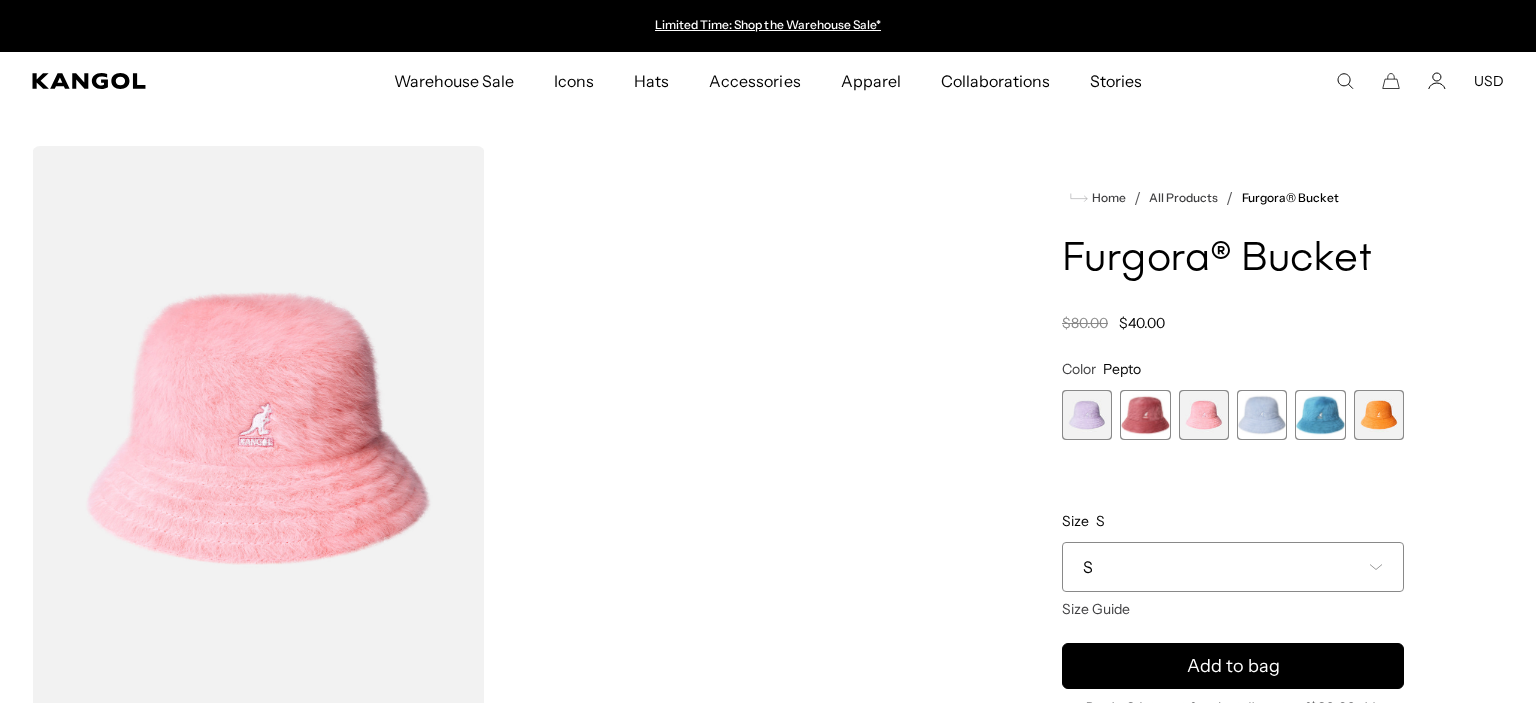 click at bounding box center (1262, 415) 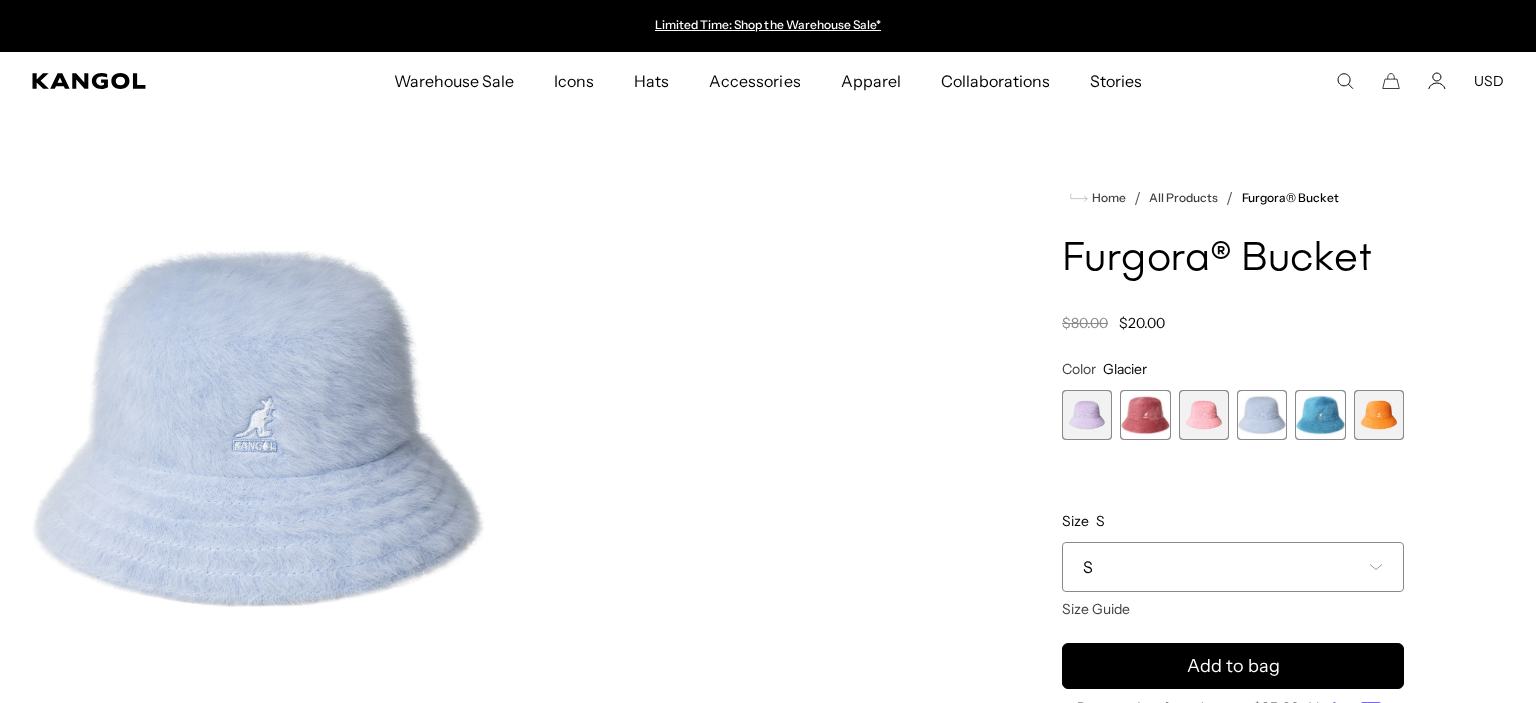 click at bounding box center [1320, 415] 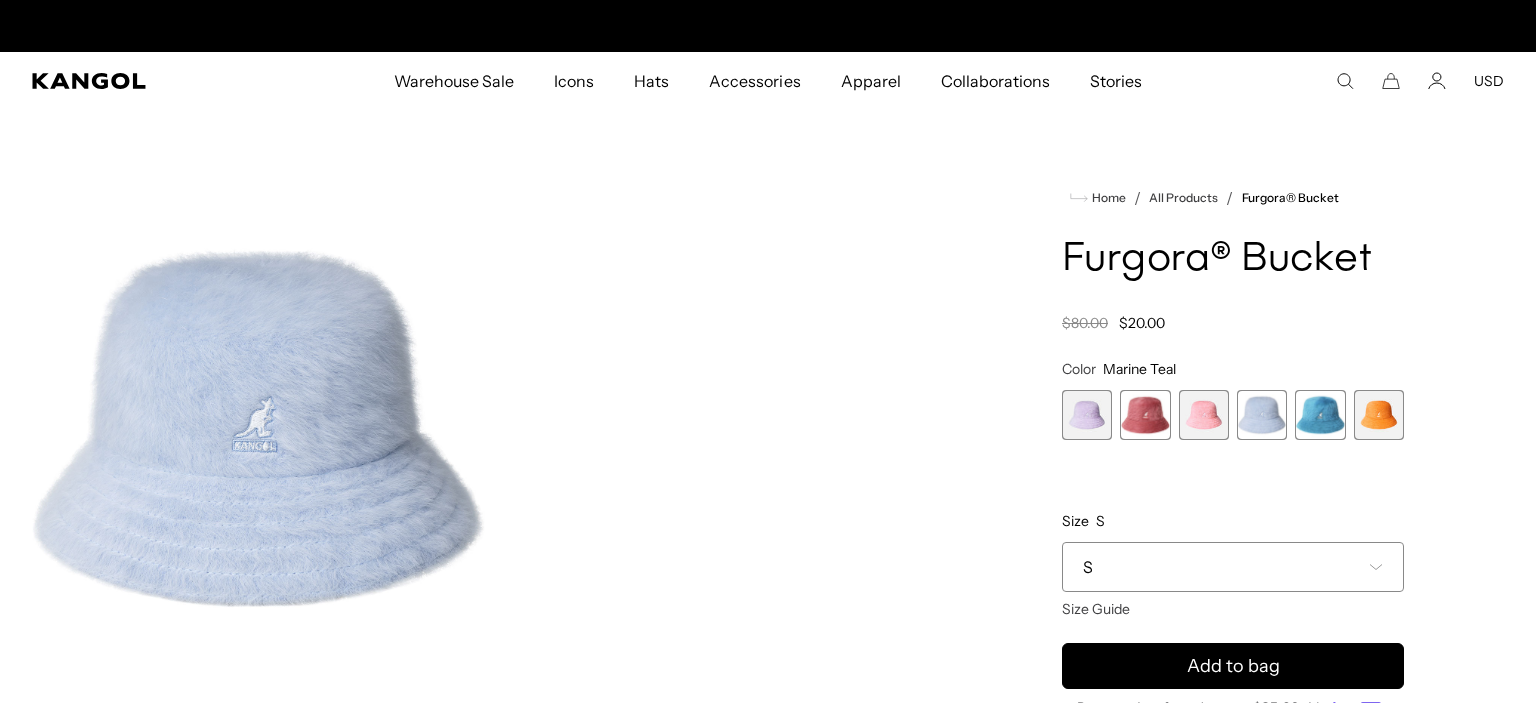 scroll, scrollTop: 0, scrollLeft: 412, axis: horizontal 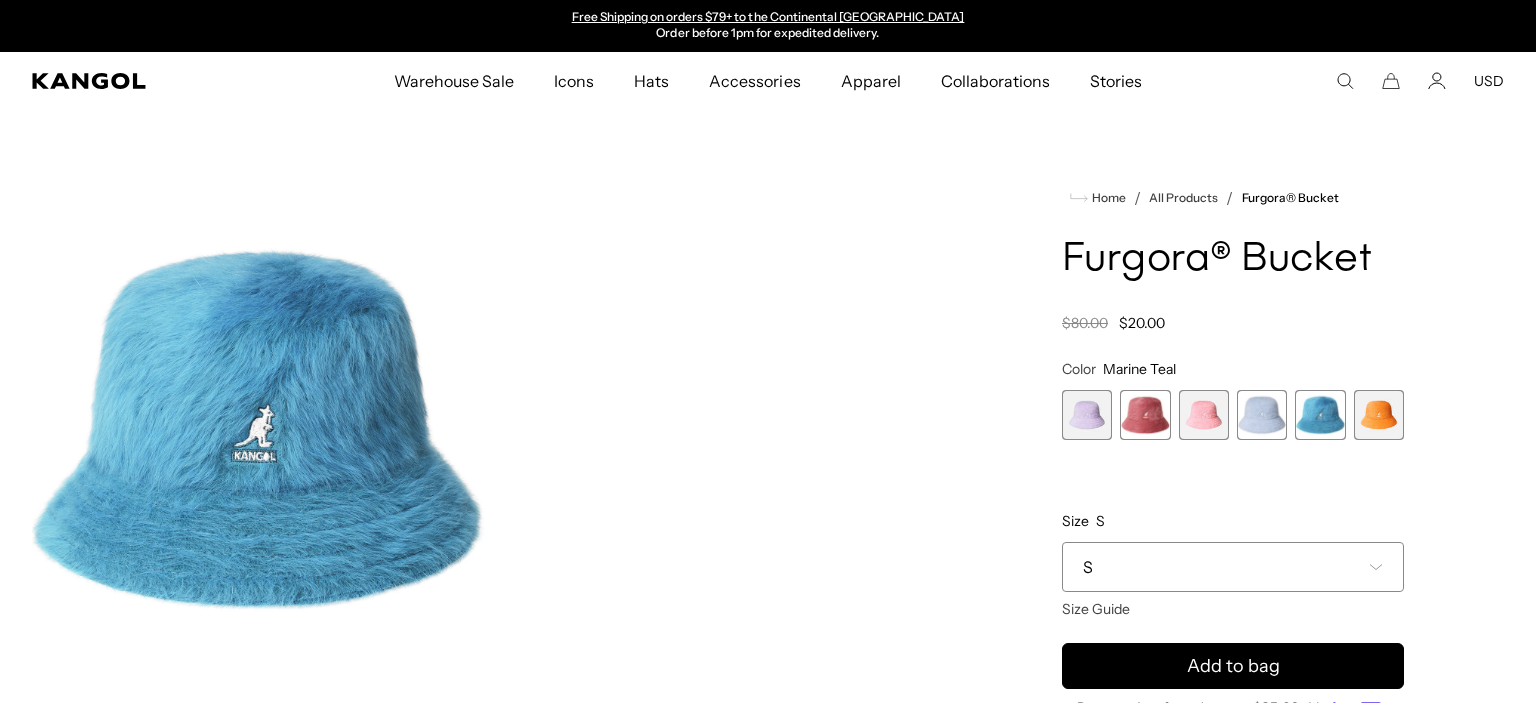 click at bounding box center (1379, 415) 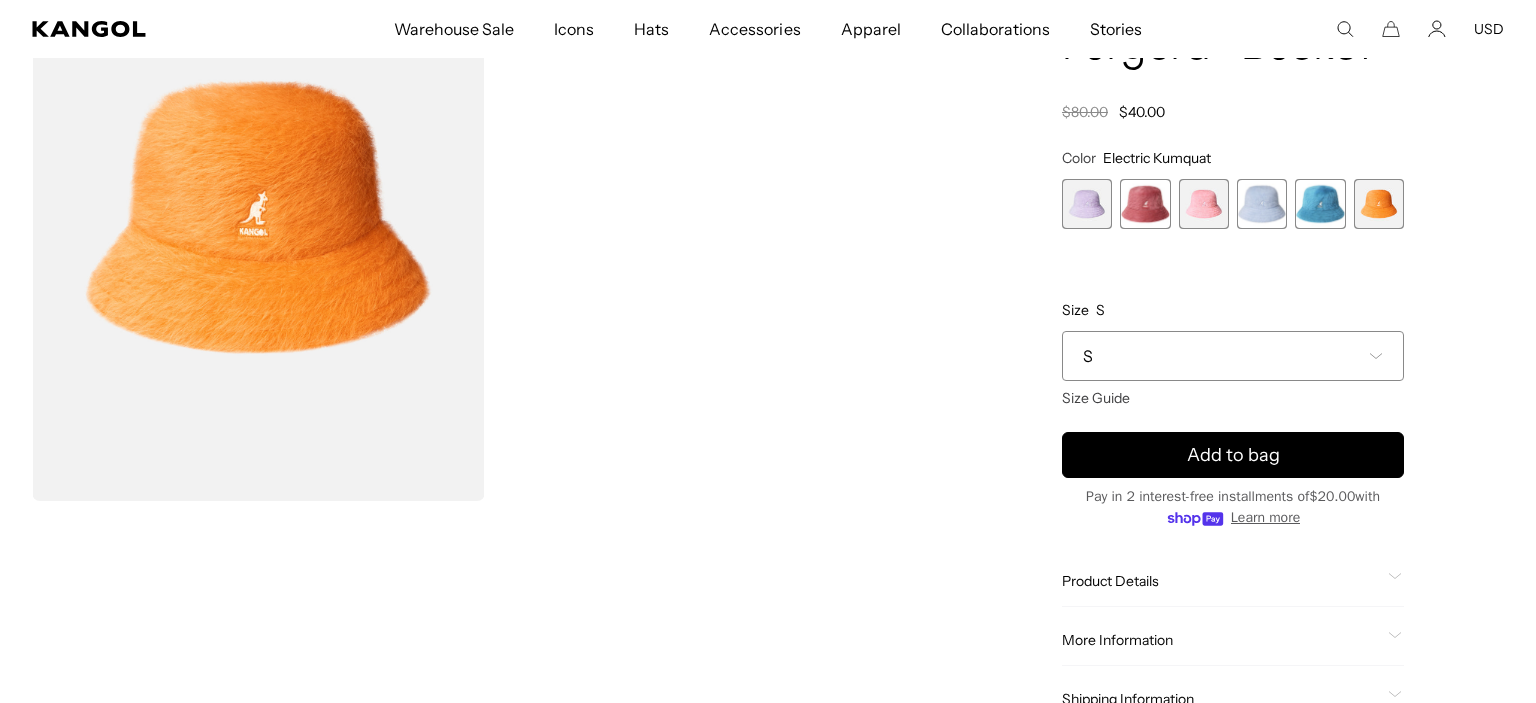 scroll, scrollTop: 0, scrollLeft: 0, axis: both 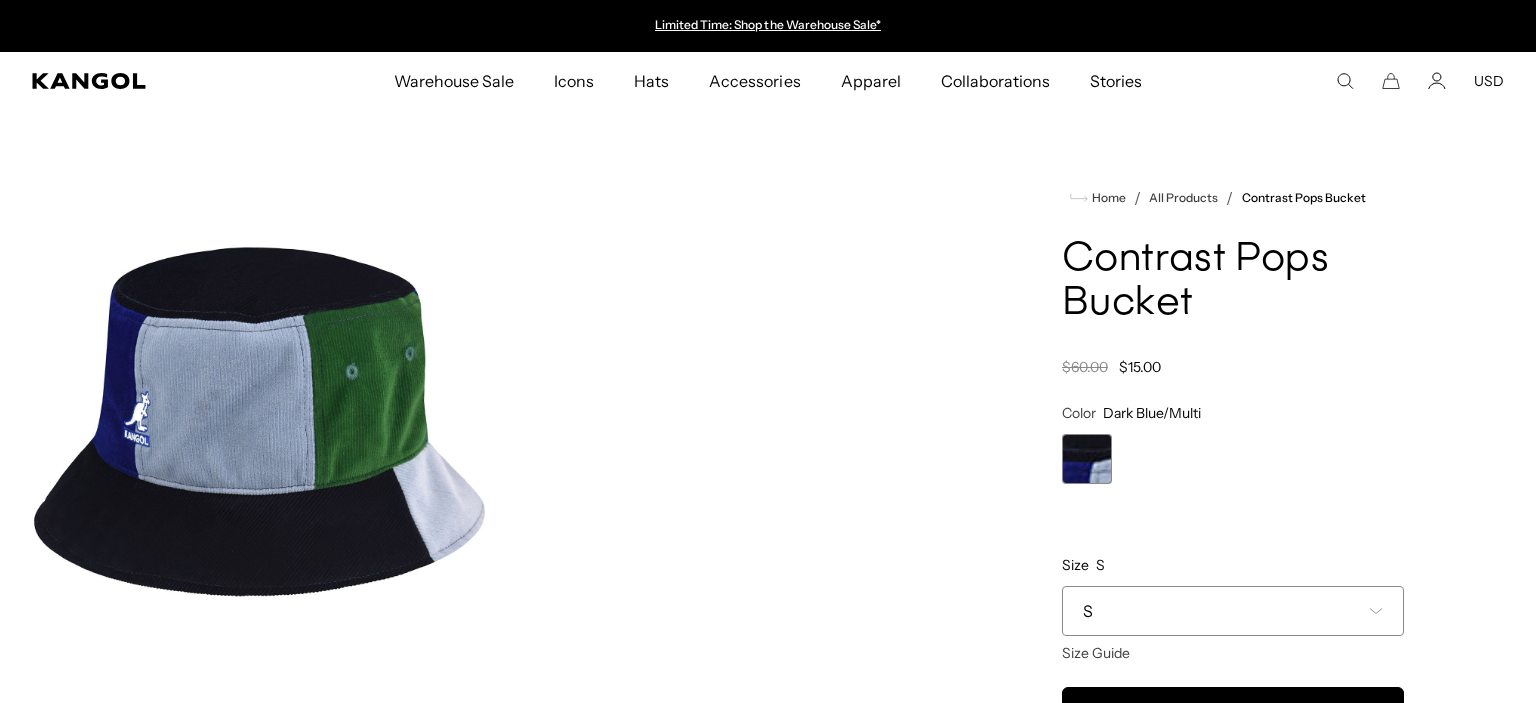 click at bounding box center [258, 429] 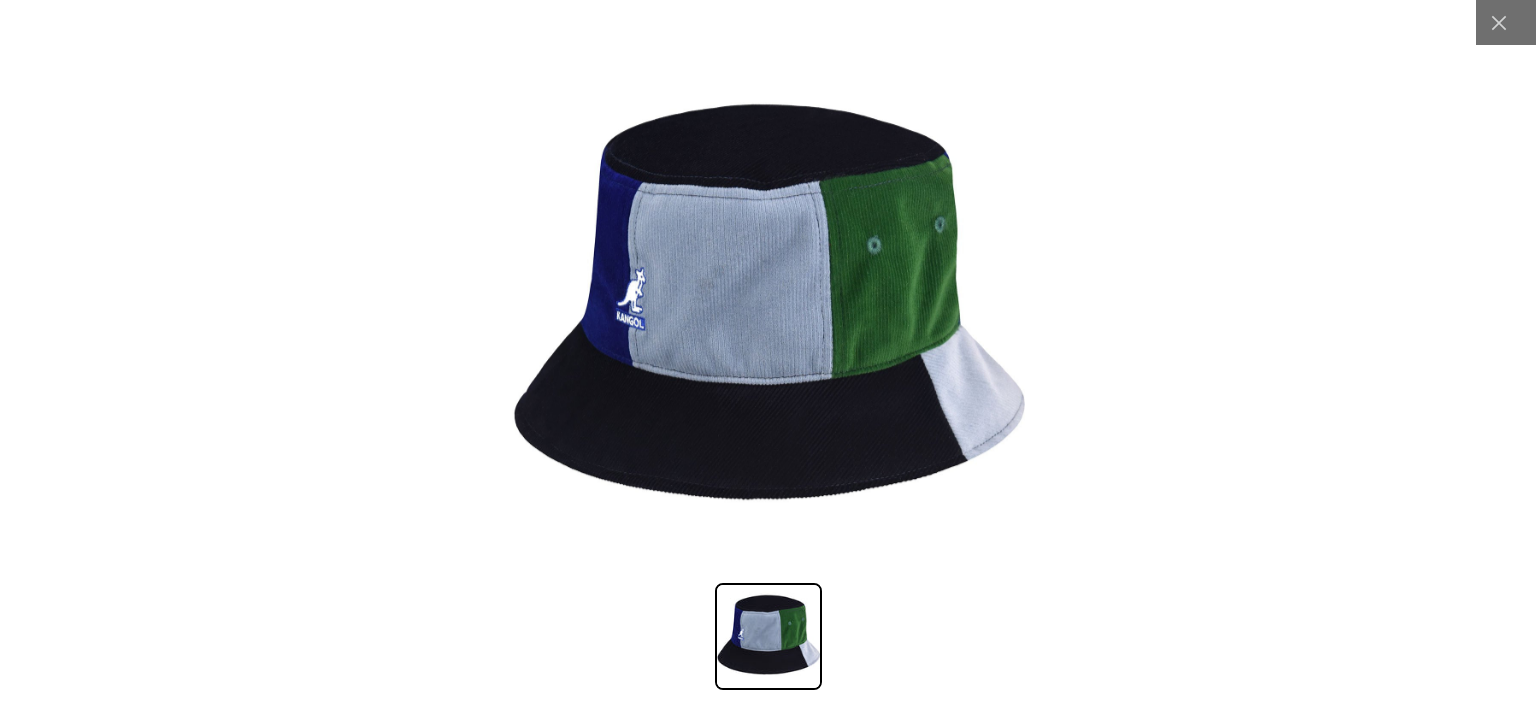 scroll, scrollTop: 0, scrollLeft: 412, axis: horizontal 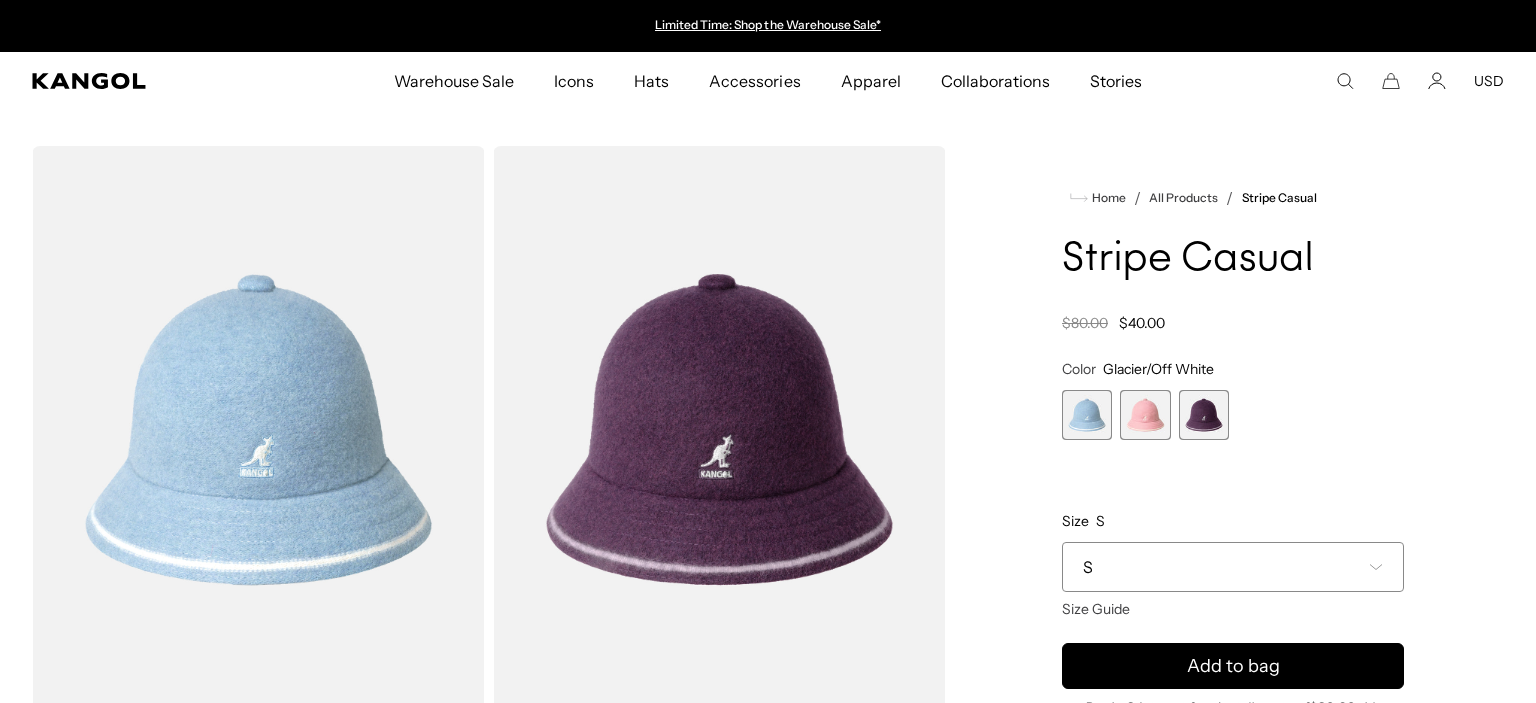 click at bounding box center (1204, 415) 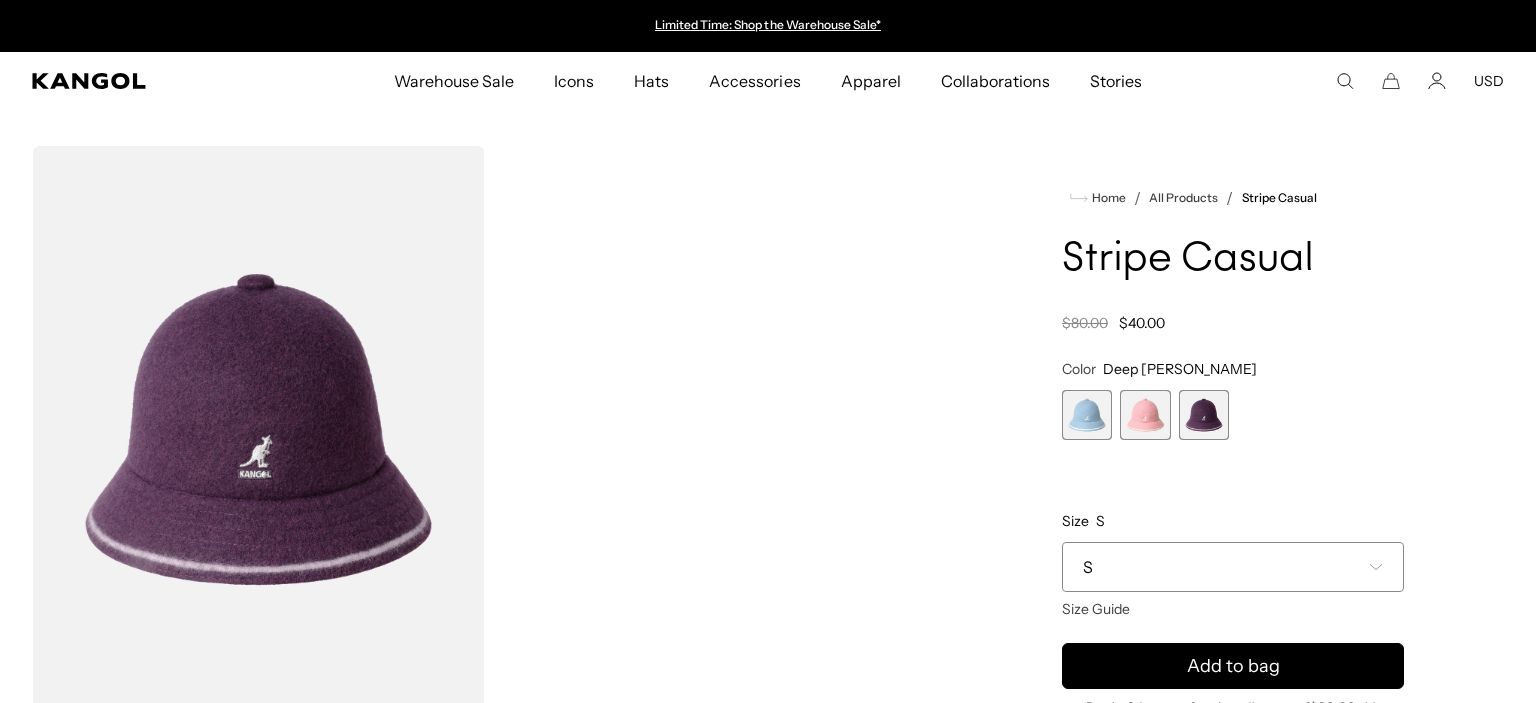 click at bounding box center [1145, 415] 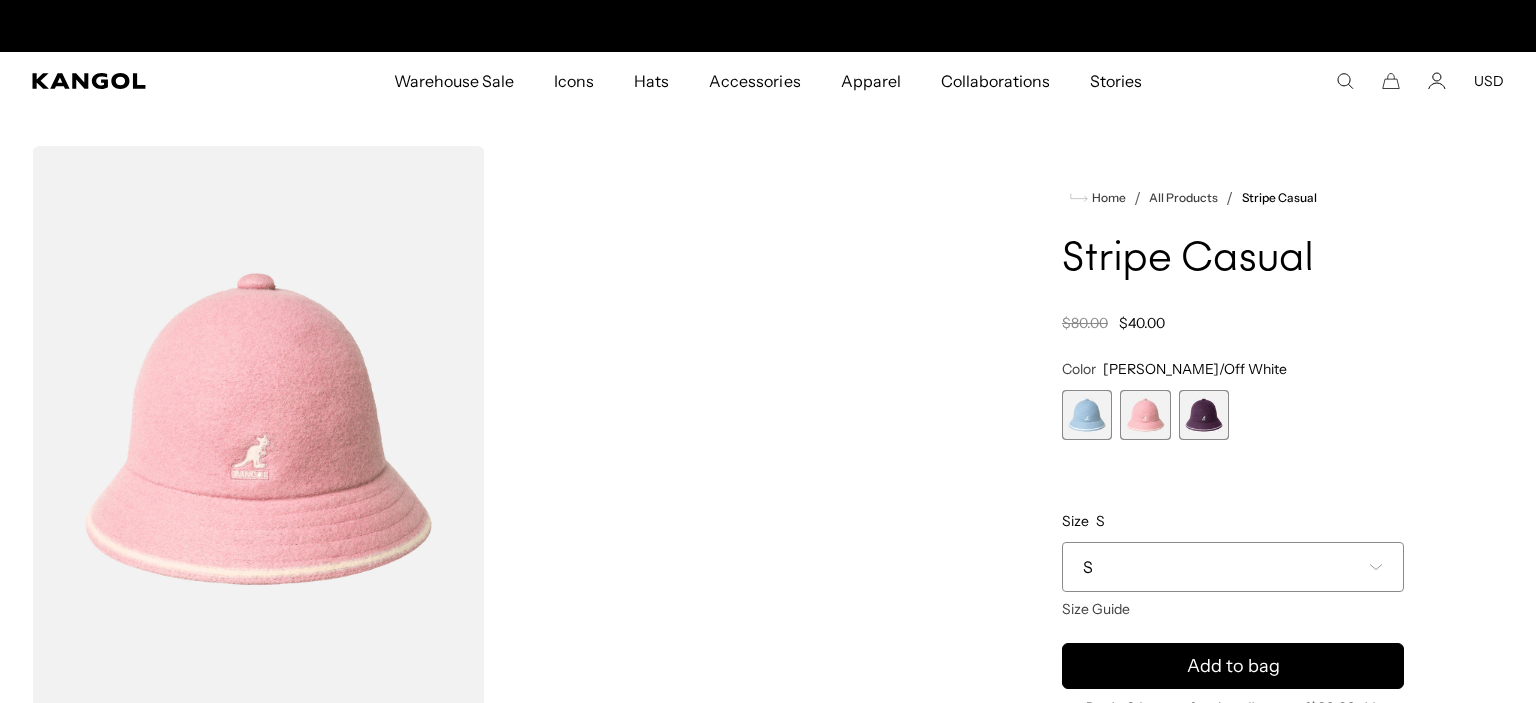 scroll, scrollTop: 0, scrollLeft: 412, axis: horizontal 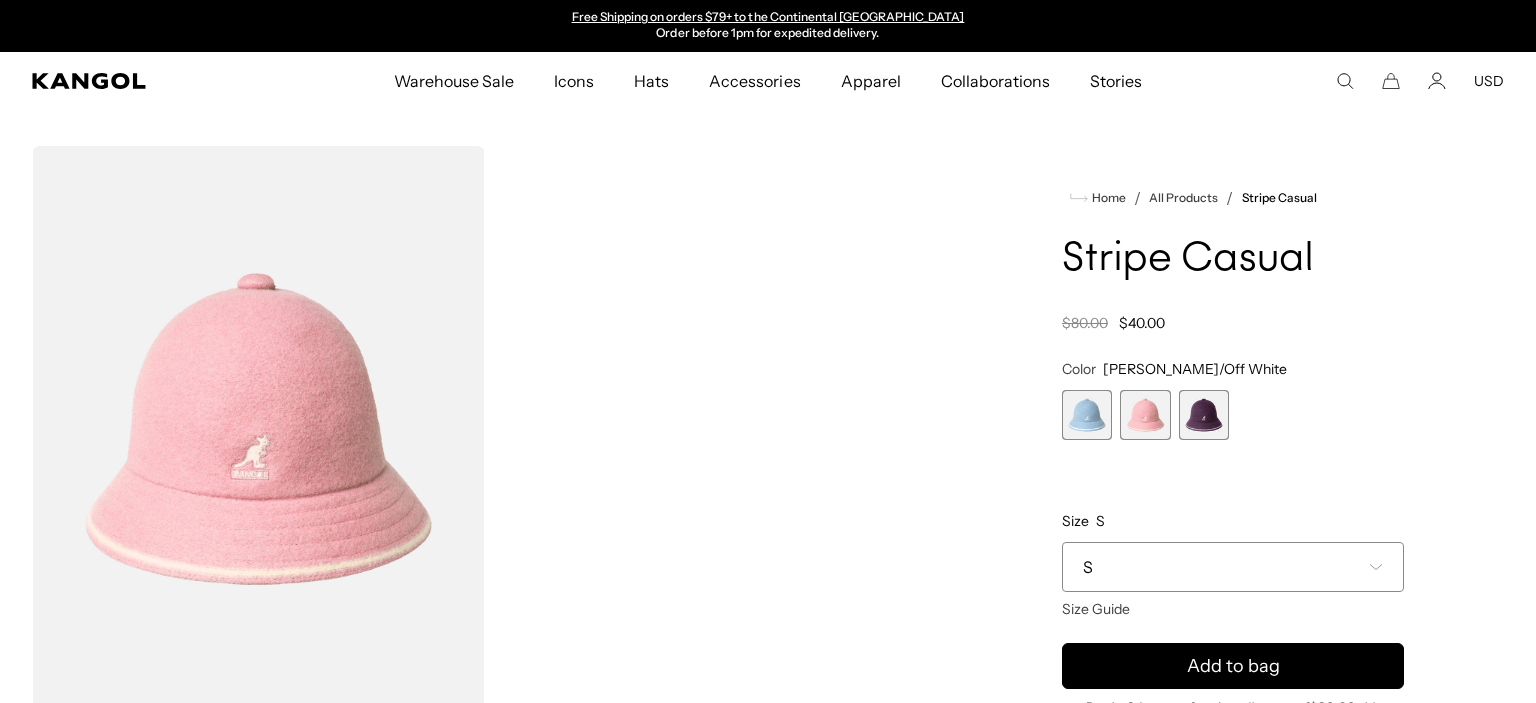 click at bounding box center [1087, 415] 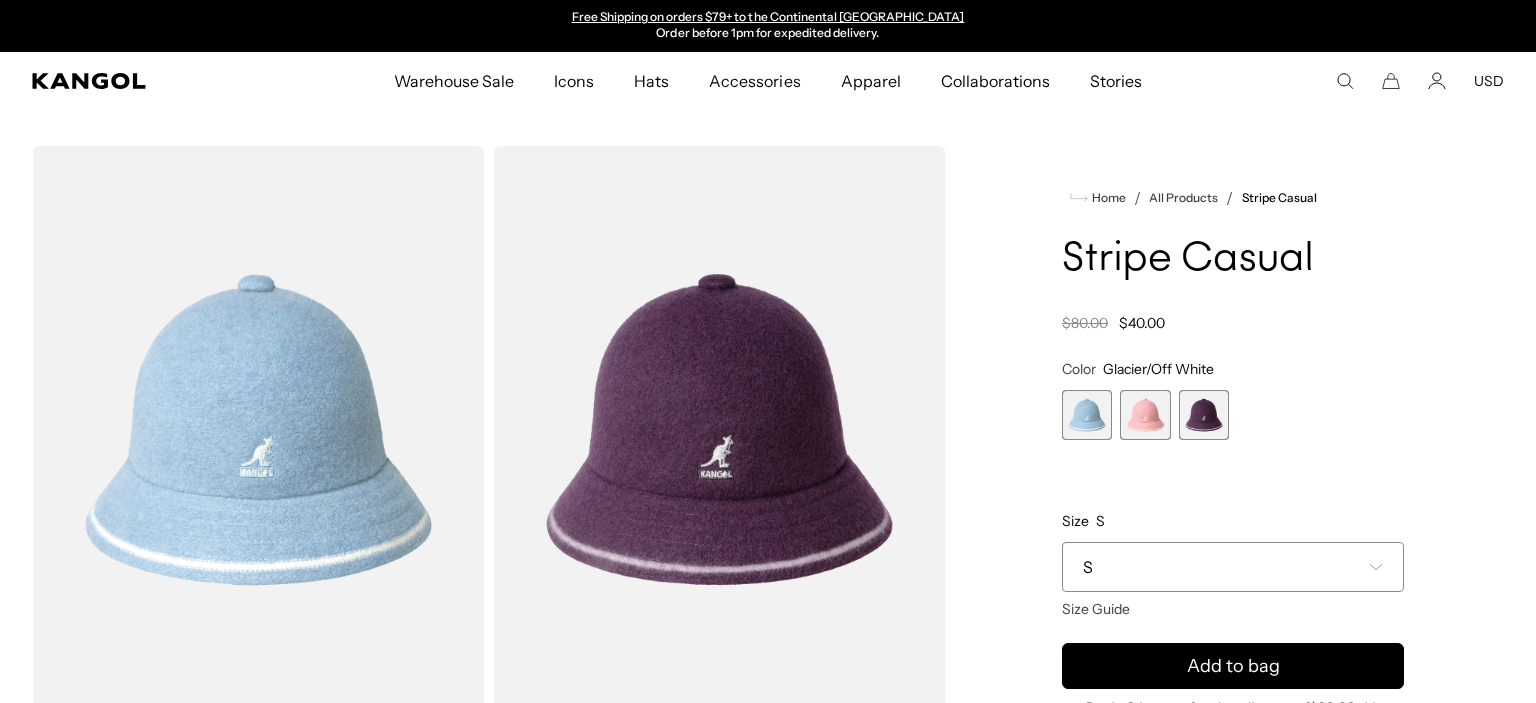 click at bounding box center (1145, 415) 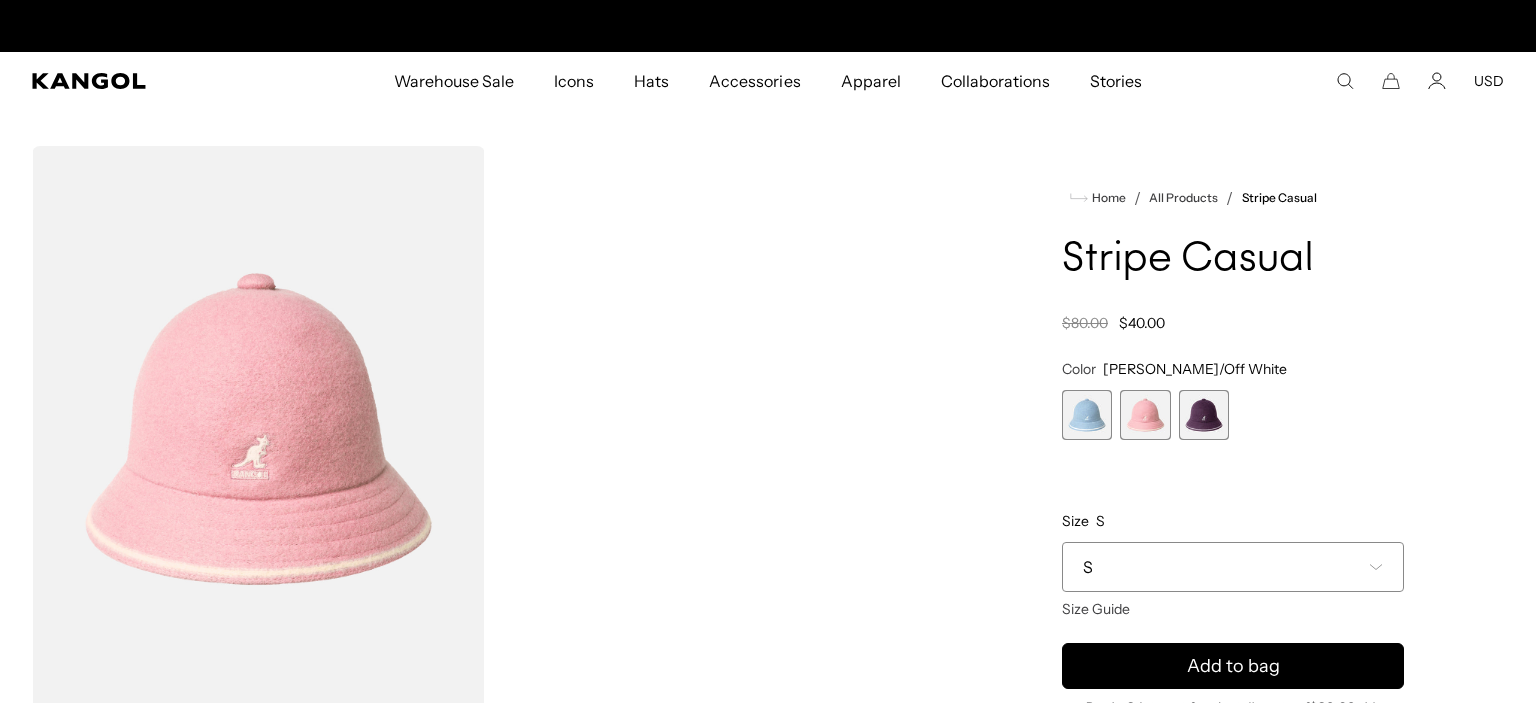 scroll, scrollTop: 0, scrollLeft: 0, axis: both 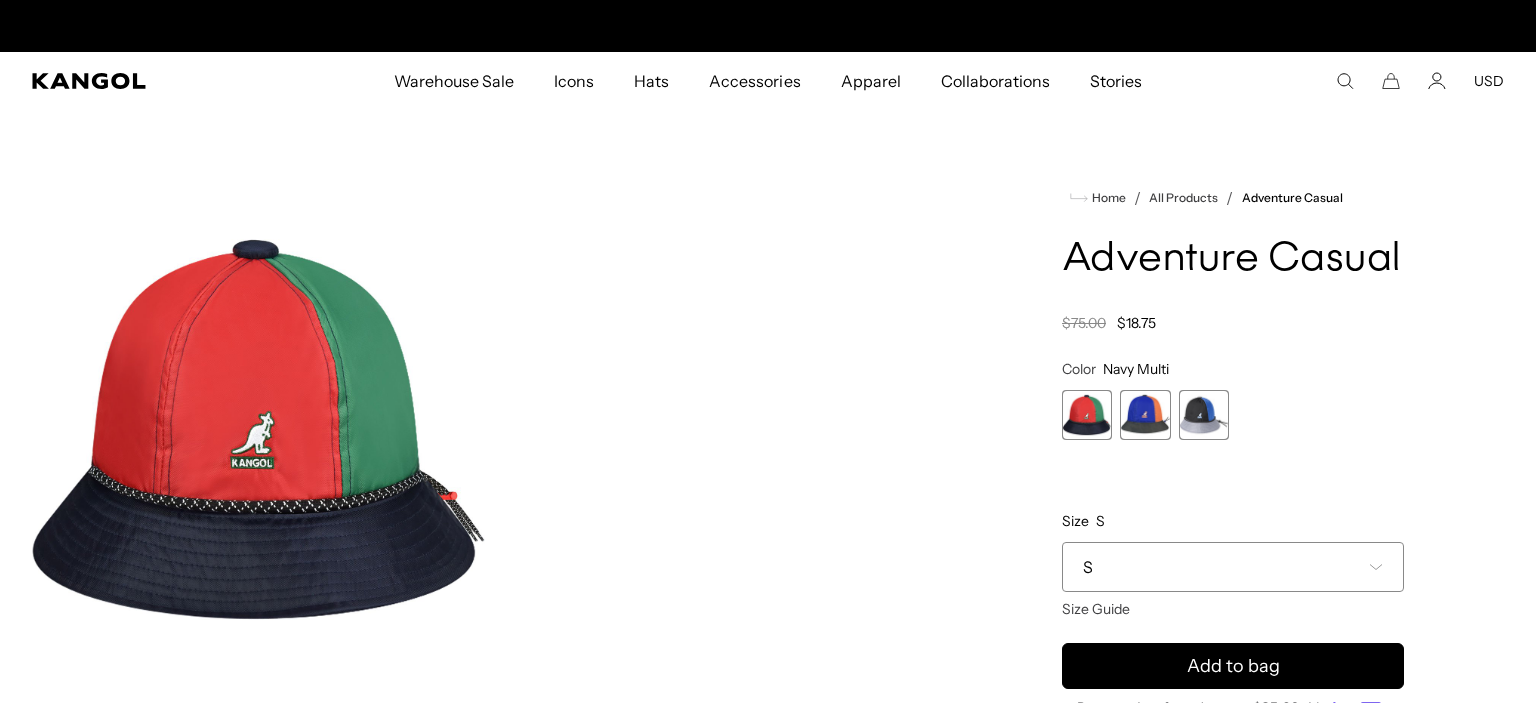 click at bounding box center [1145, 415] 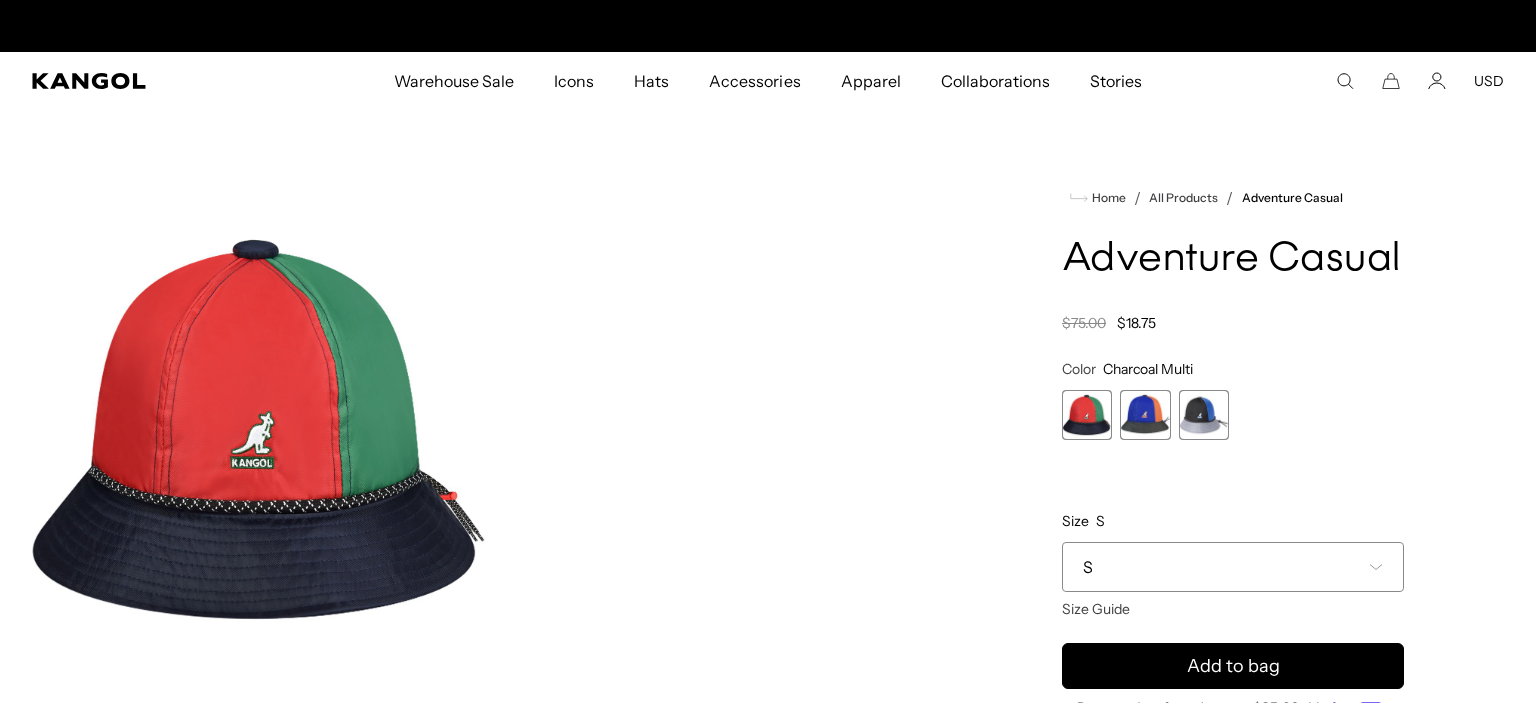 scroll, scrollTop: 0, scrollLeft: 0, axis: both 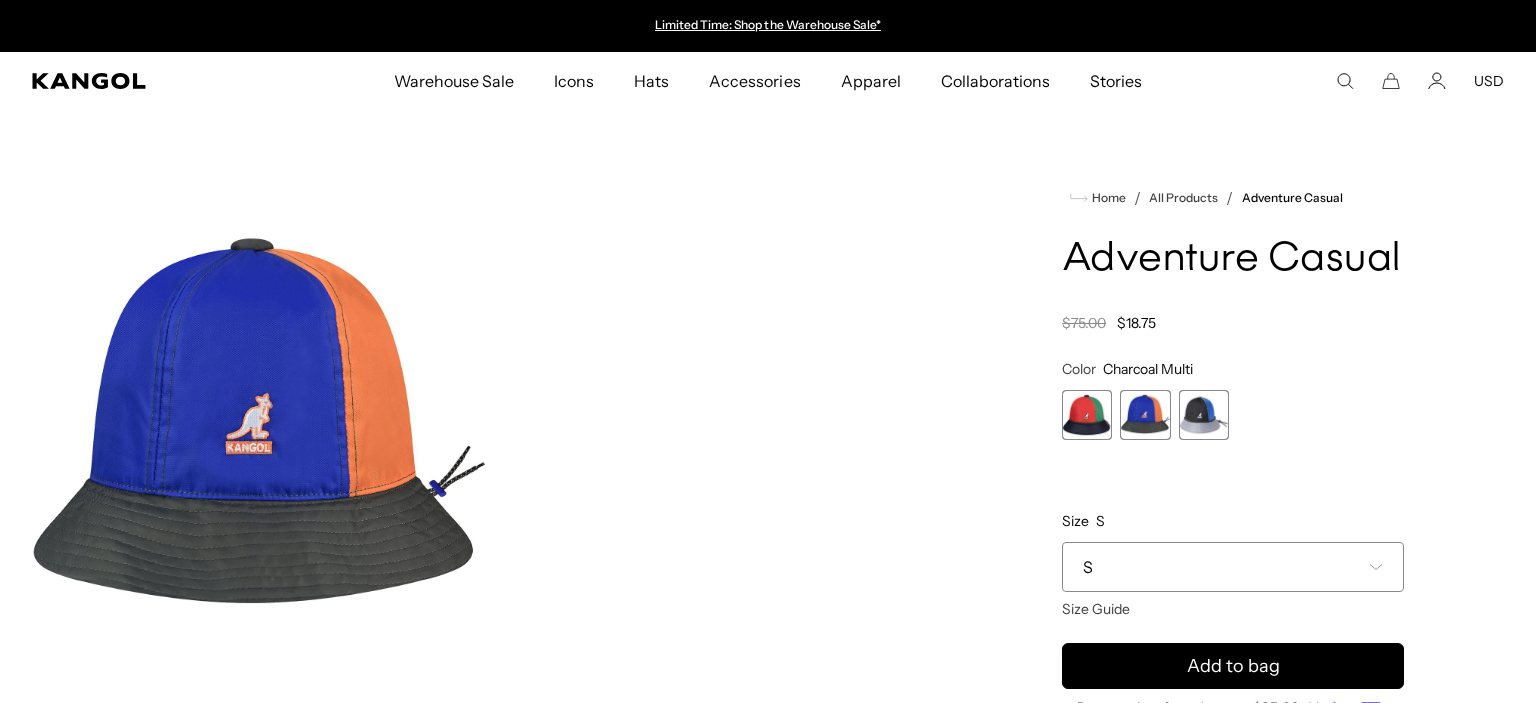 click at bounding box center [1204, 415] 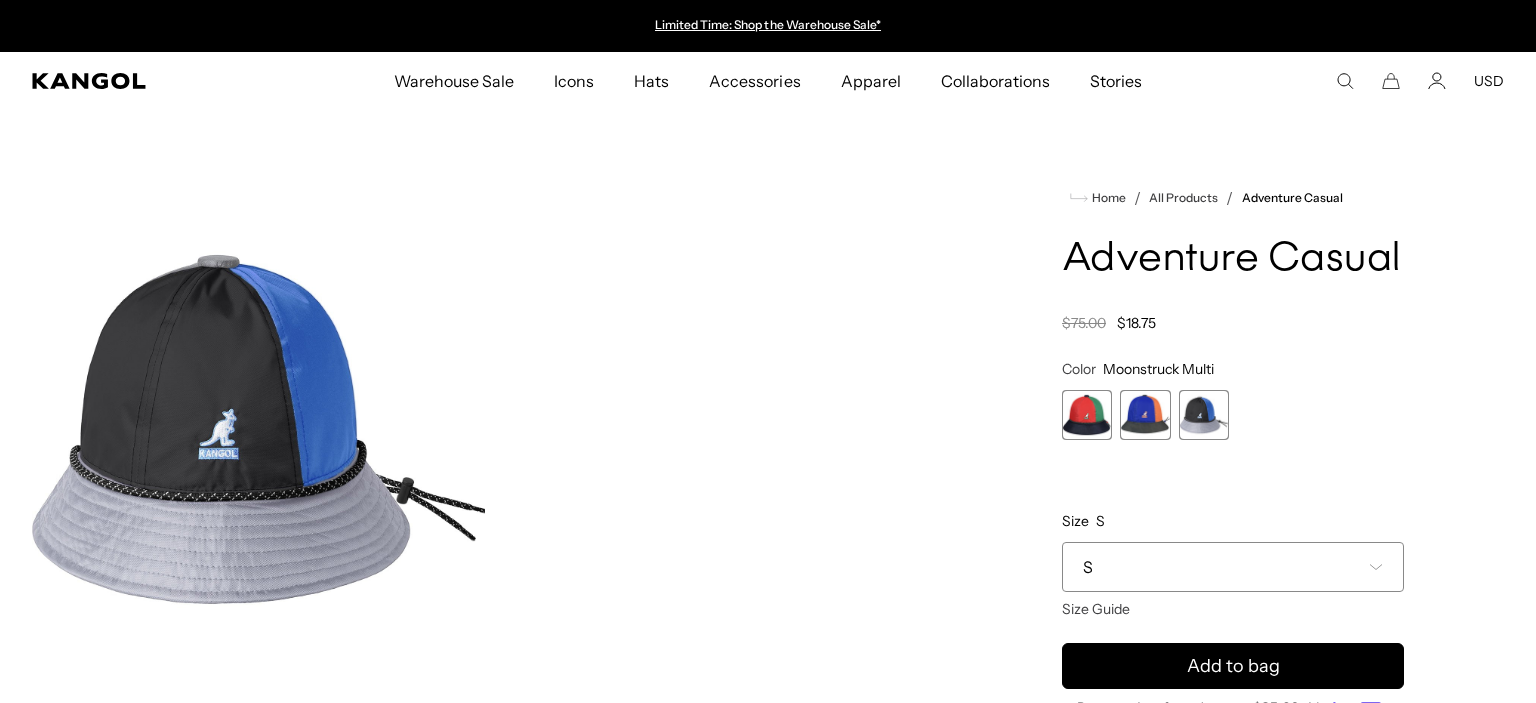 click at bounding box center (258, 429) 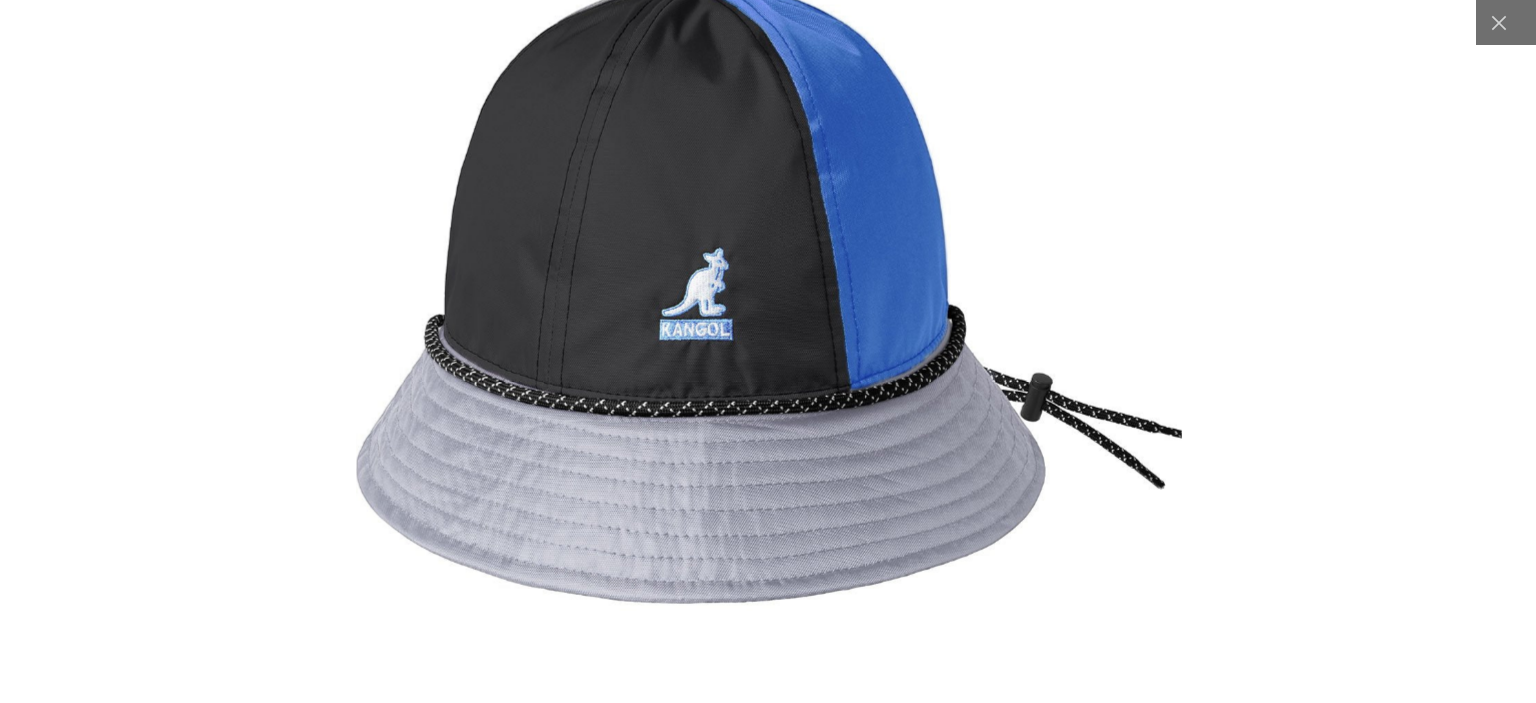 scroll, scrollTop: 0, scrollLeft: 0, axis: both 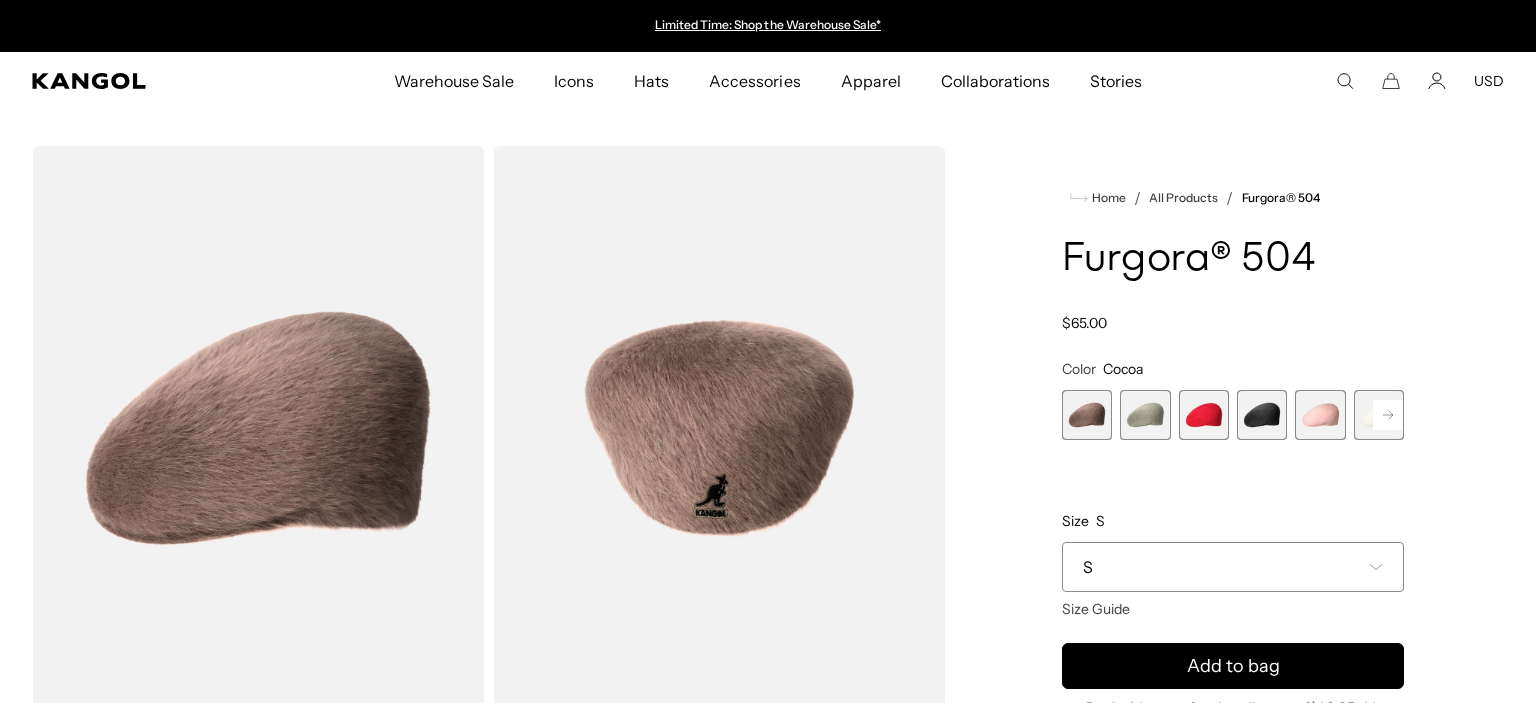 click 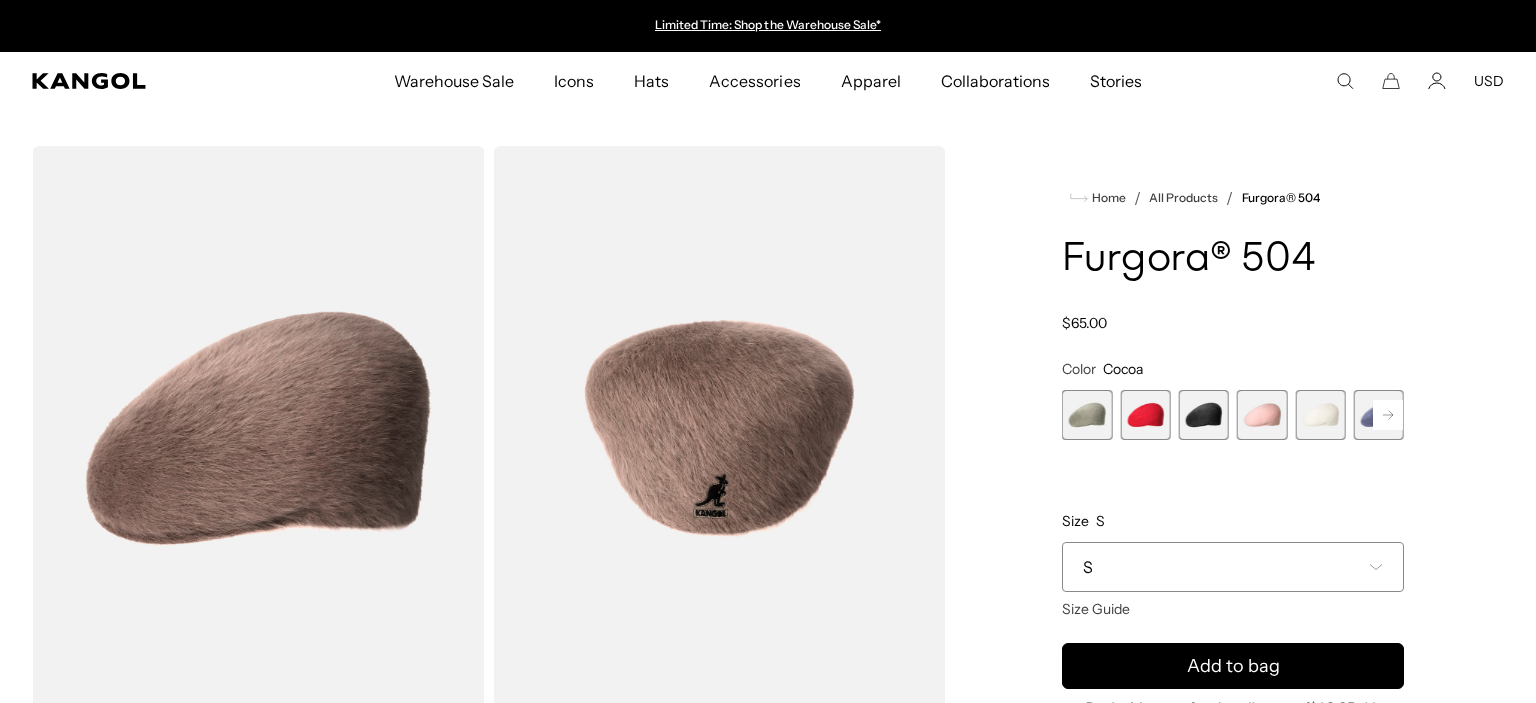 click at bounding box center (1379, 415) 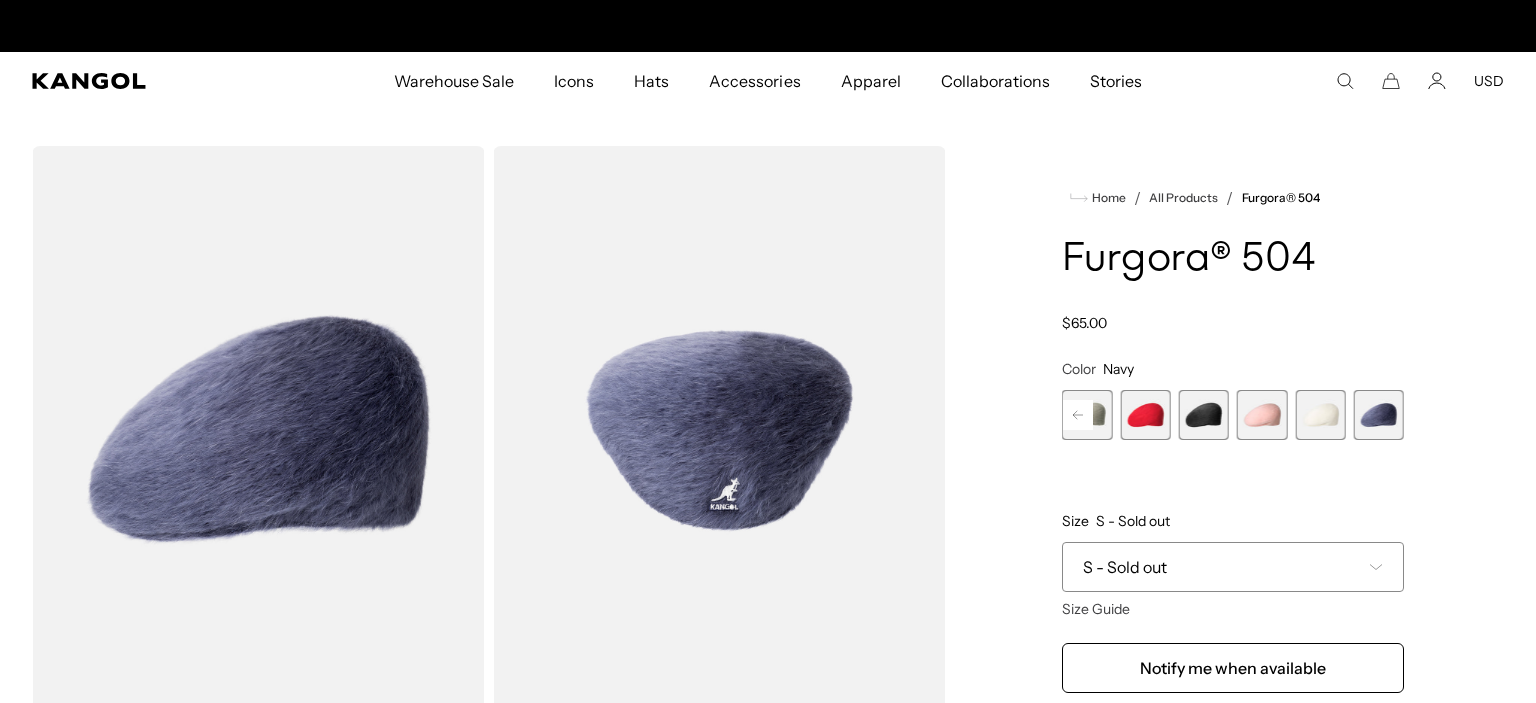 scroll, scrollTop: 0, scrollLeft: 412, axis: horizontal 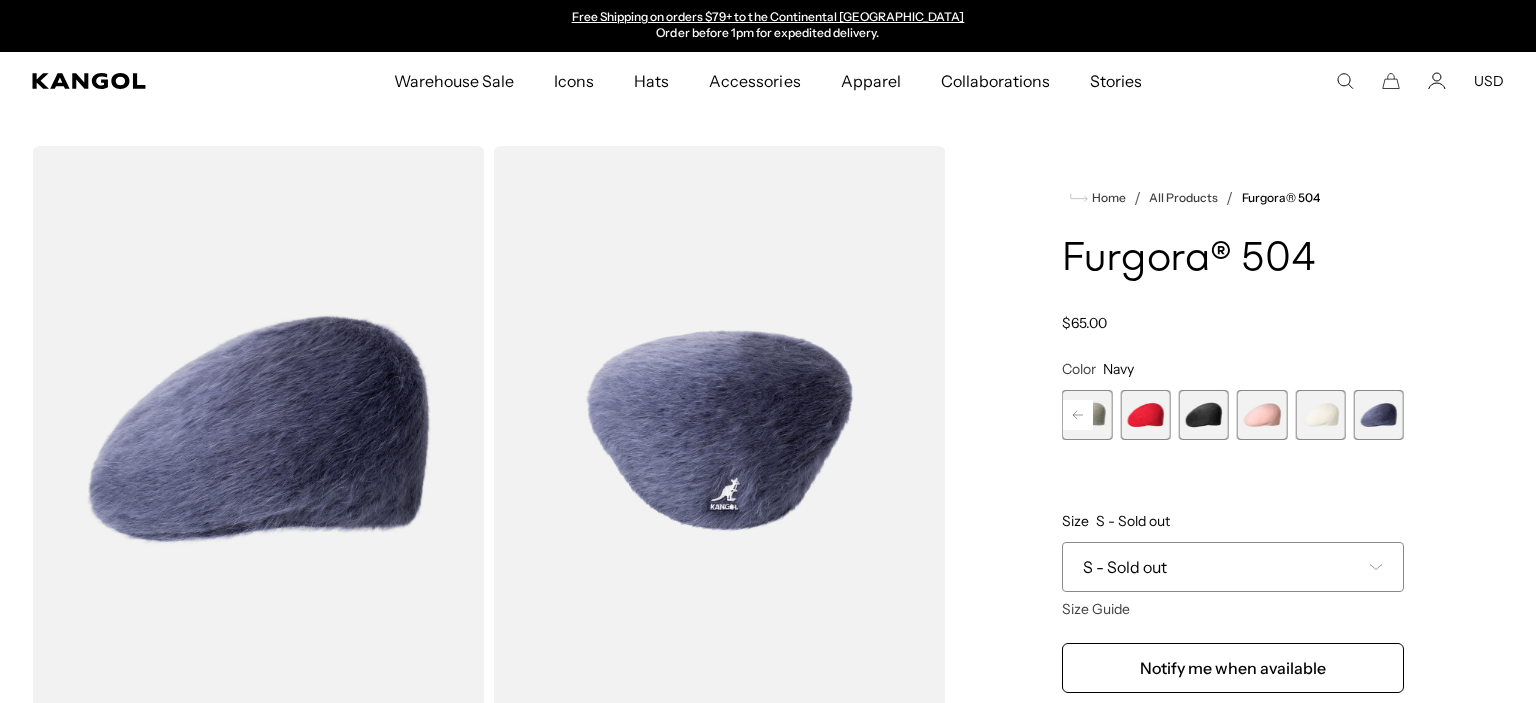 click at bounding box center (1204, 415) 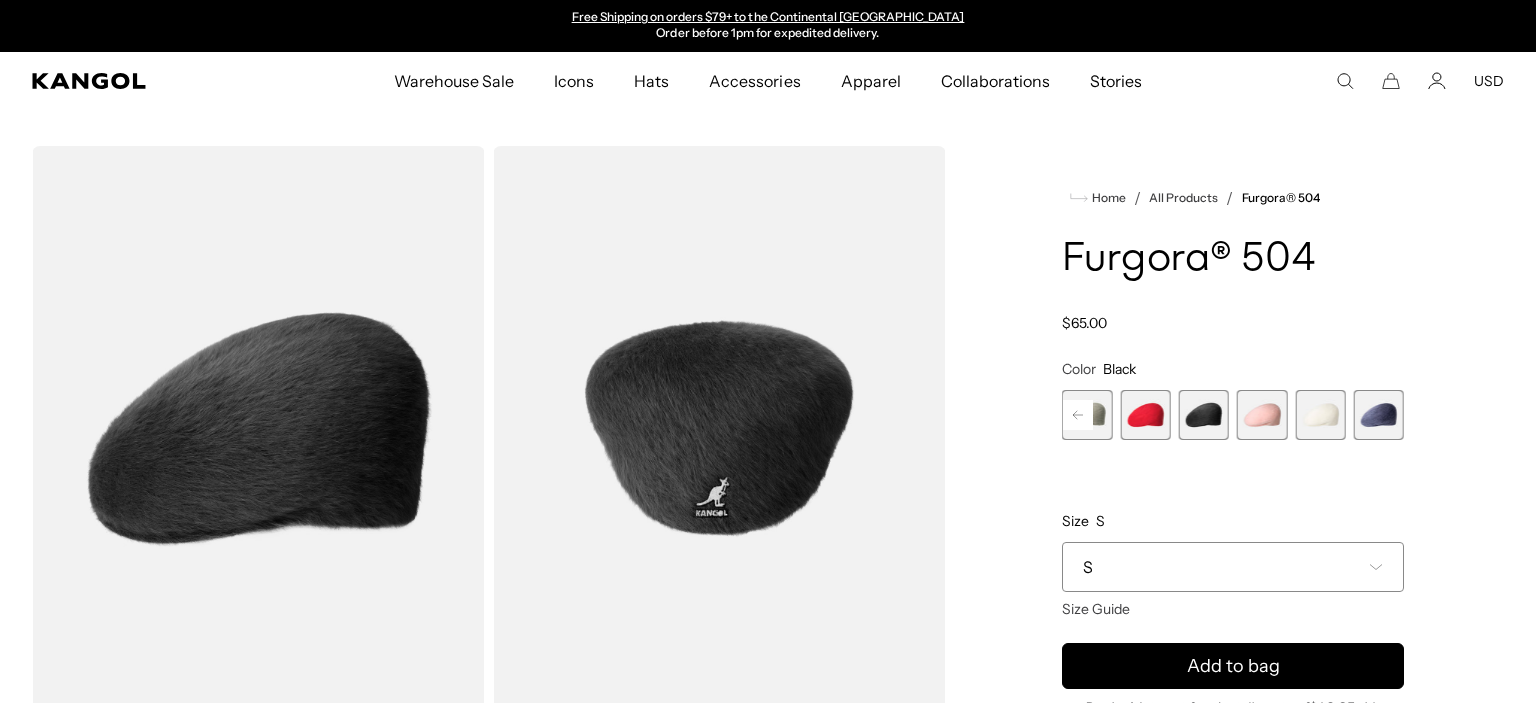 click at bounding box center (719, 429) 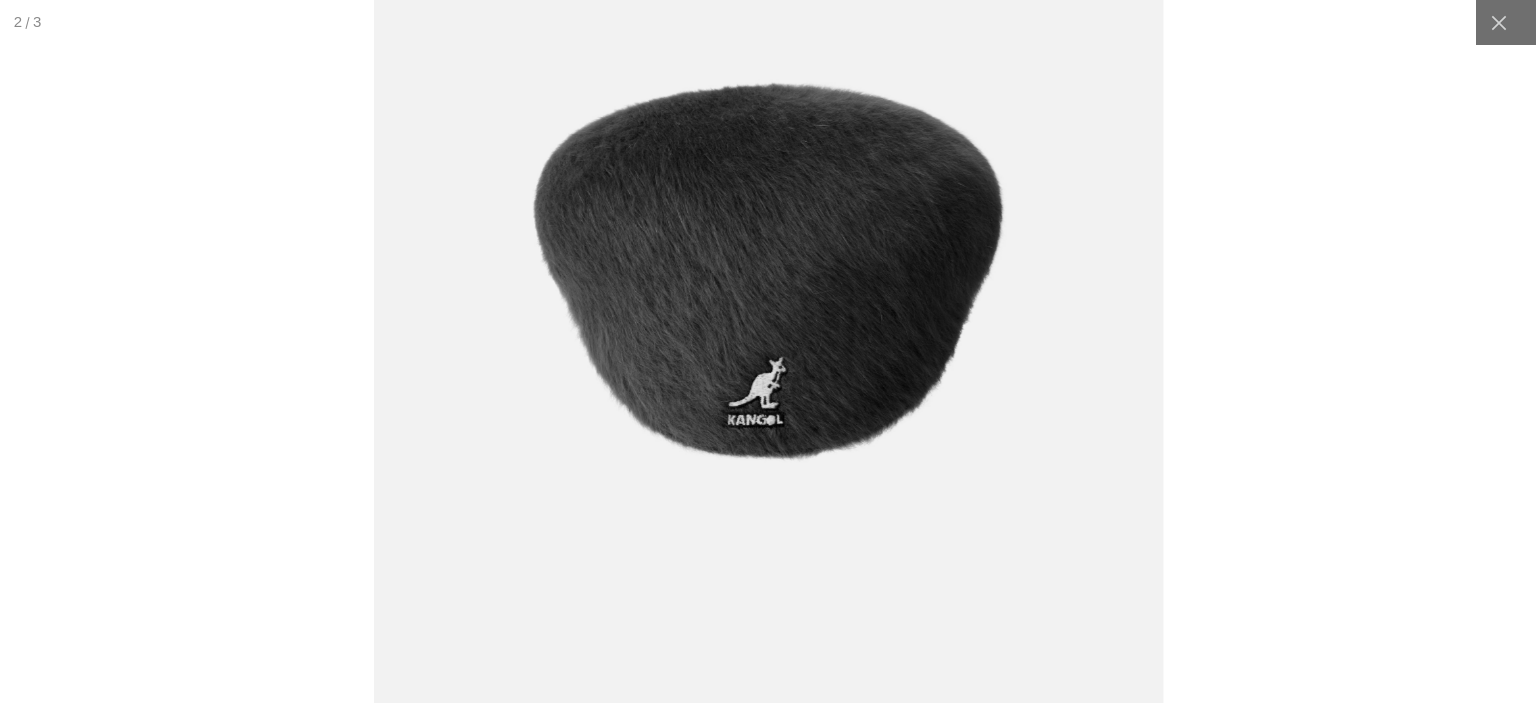 scroll, scrollTop: 0, scrollLeft: 412, axis: horizontal 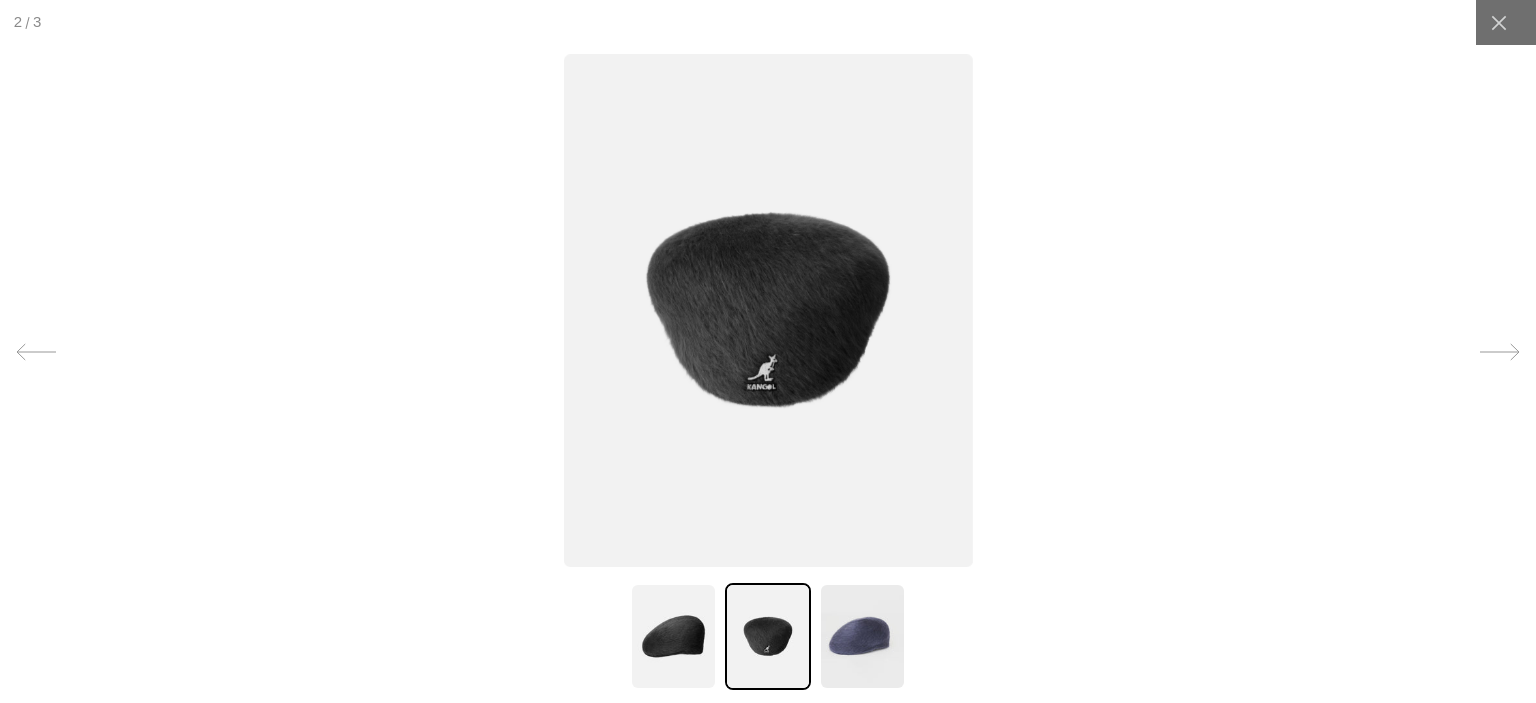 click at bounding box center [673, 636] 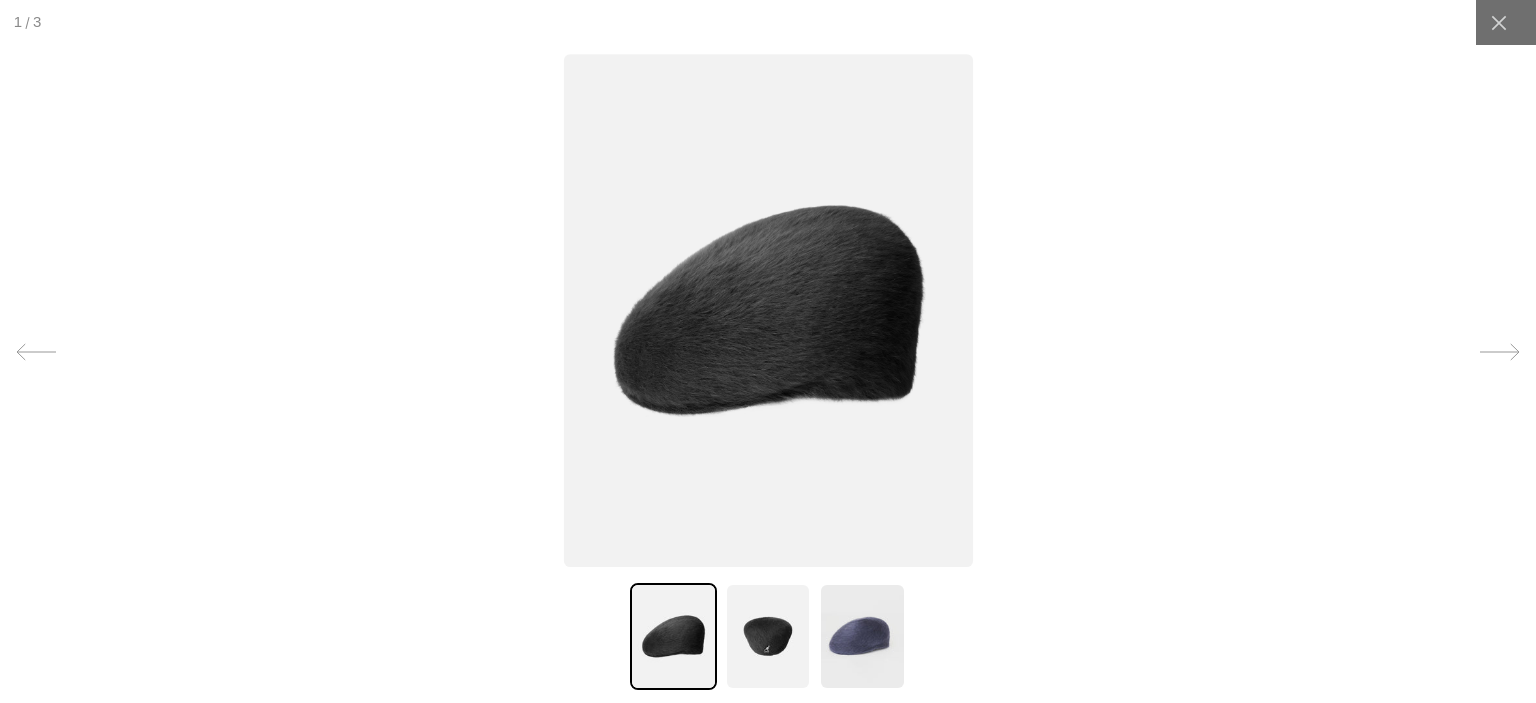 click at bounding box center (768, 636) 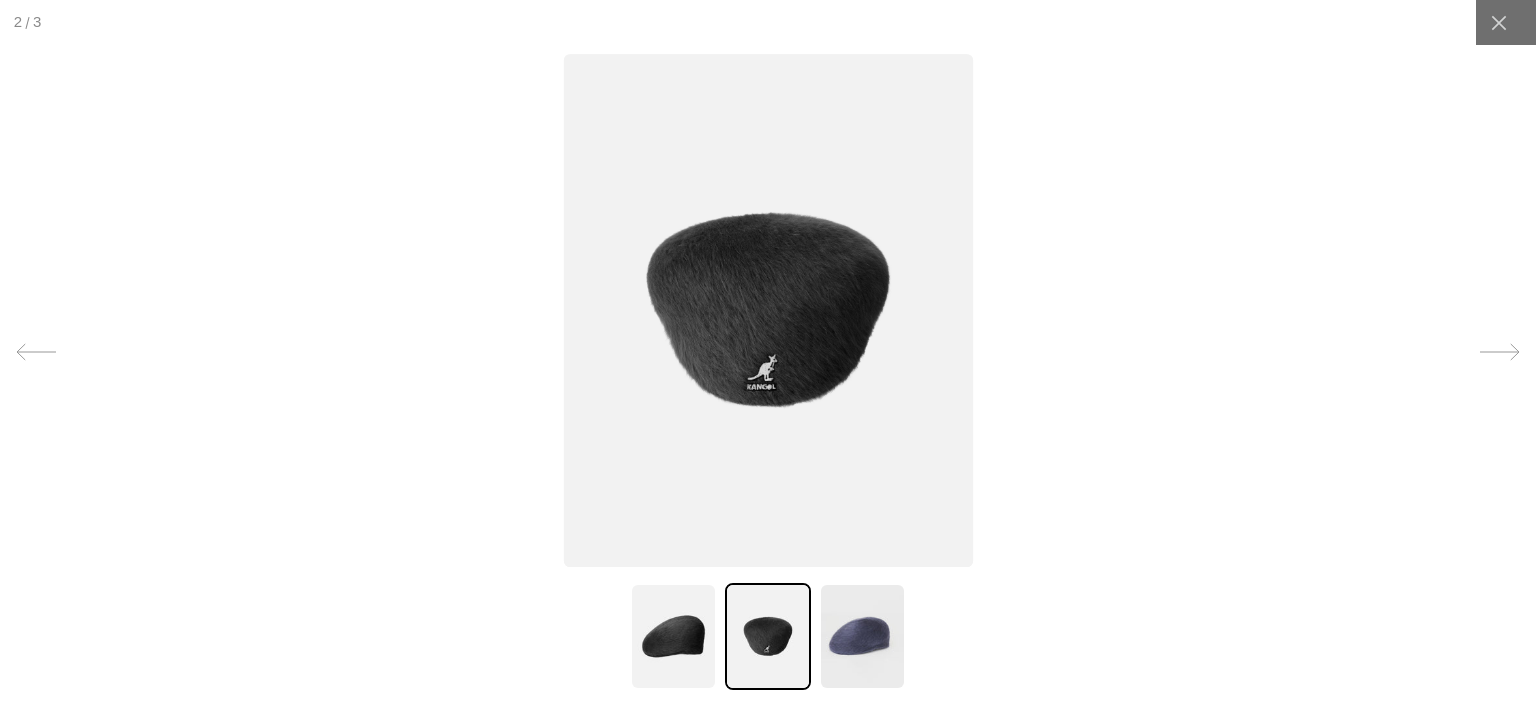 scroll, scrollTop: 0, scrollLeft: 0, axis: both 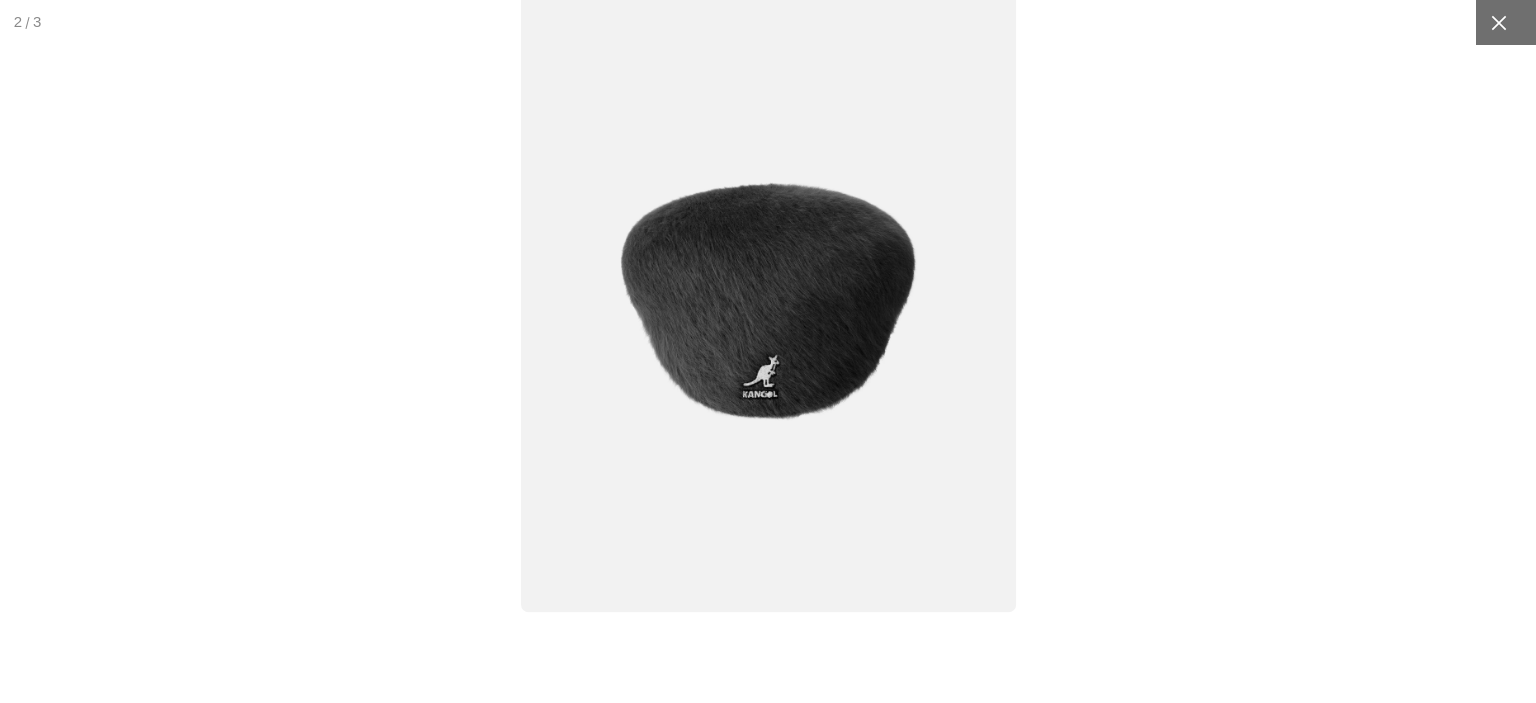 click 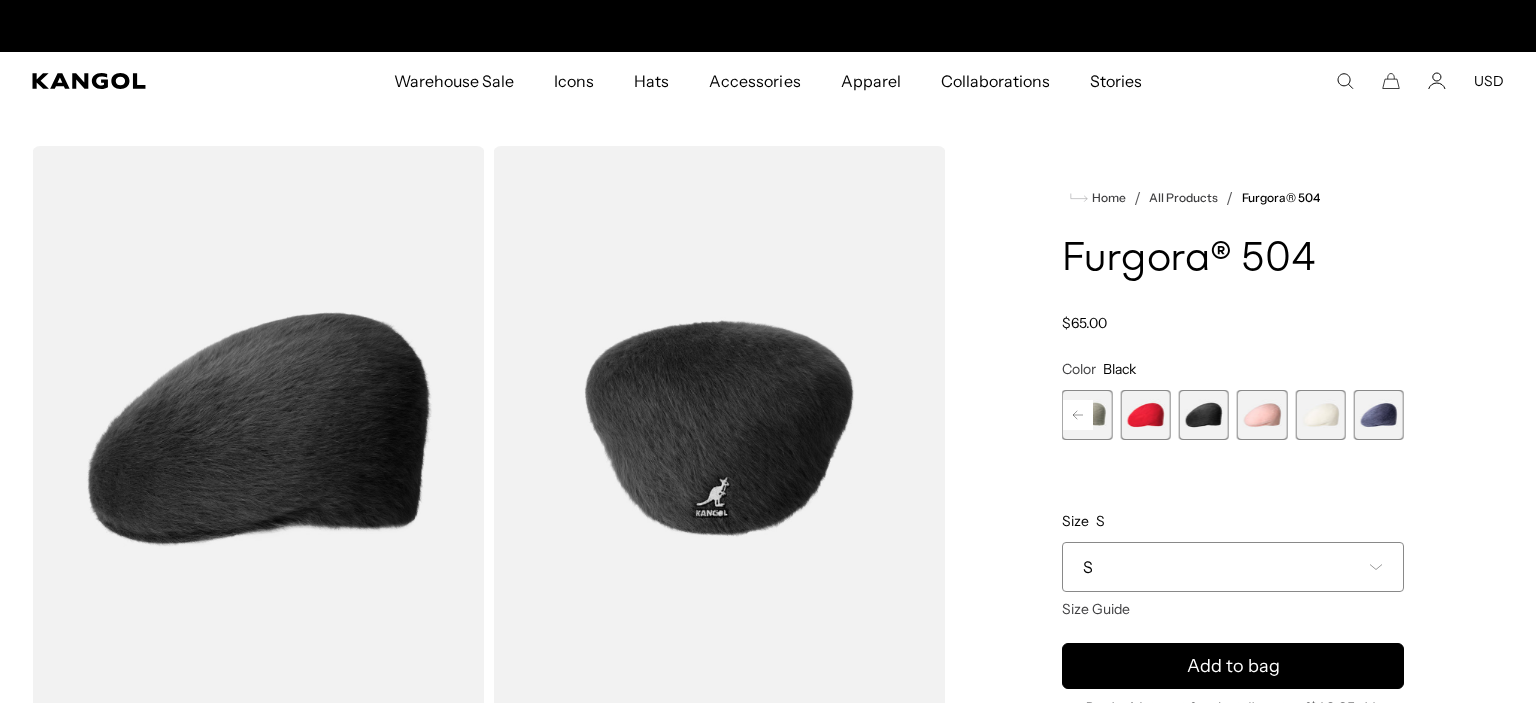 scroll, scrollTop: 208, scrollLeft: 0, axis: vertical 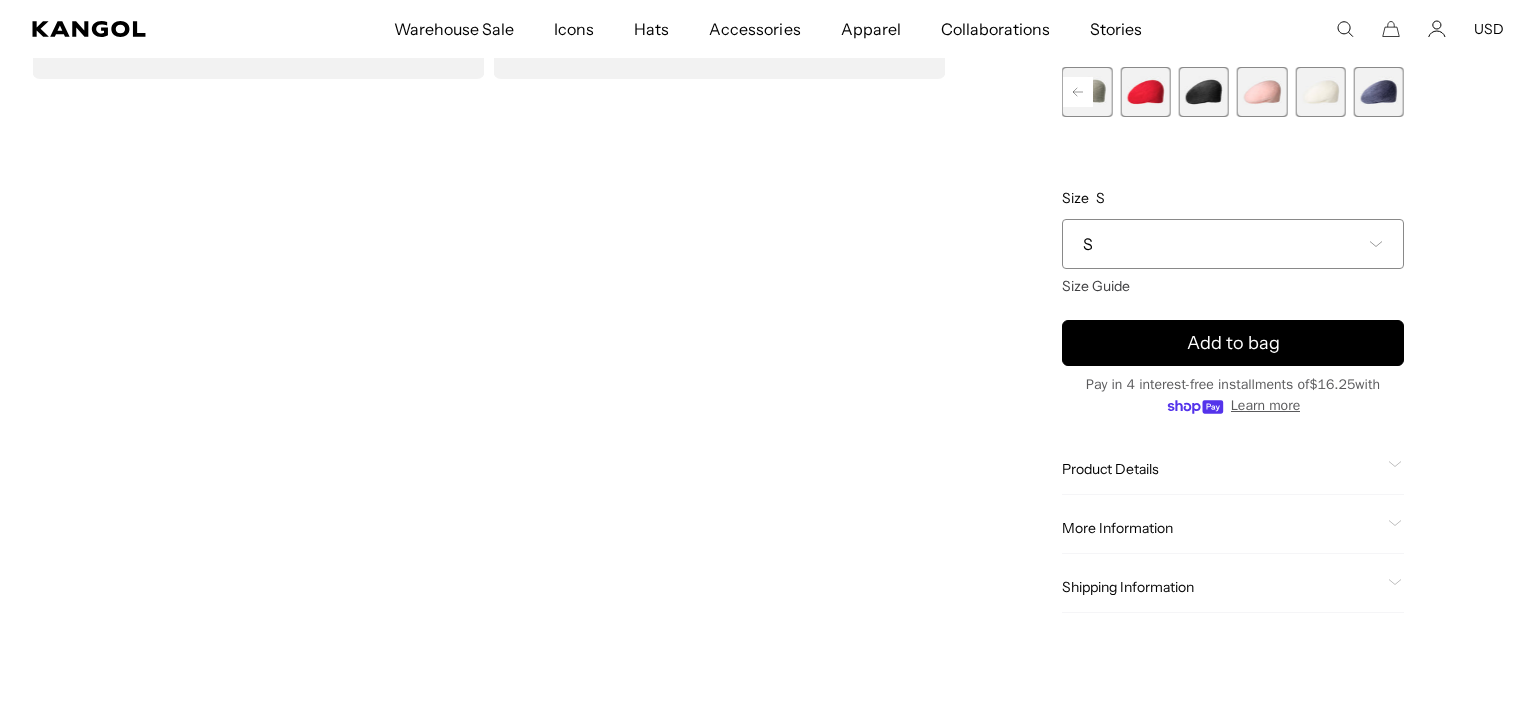 click on "S" at bounding box center (1233, 245) 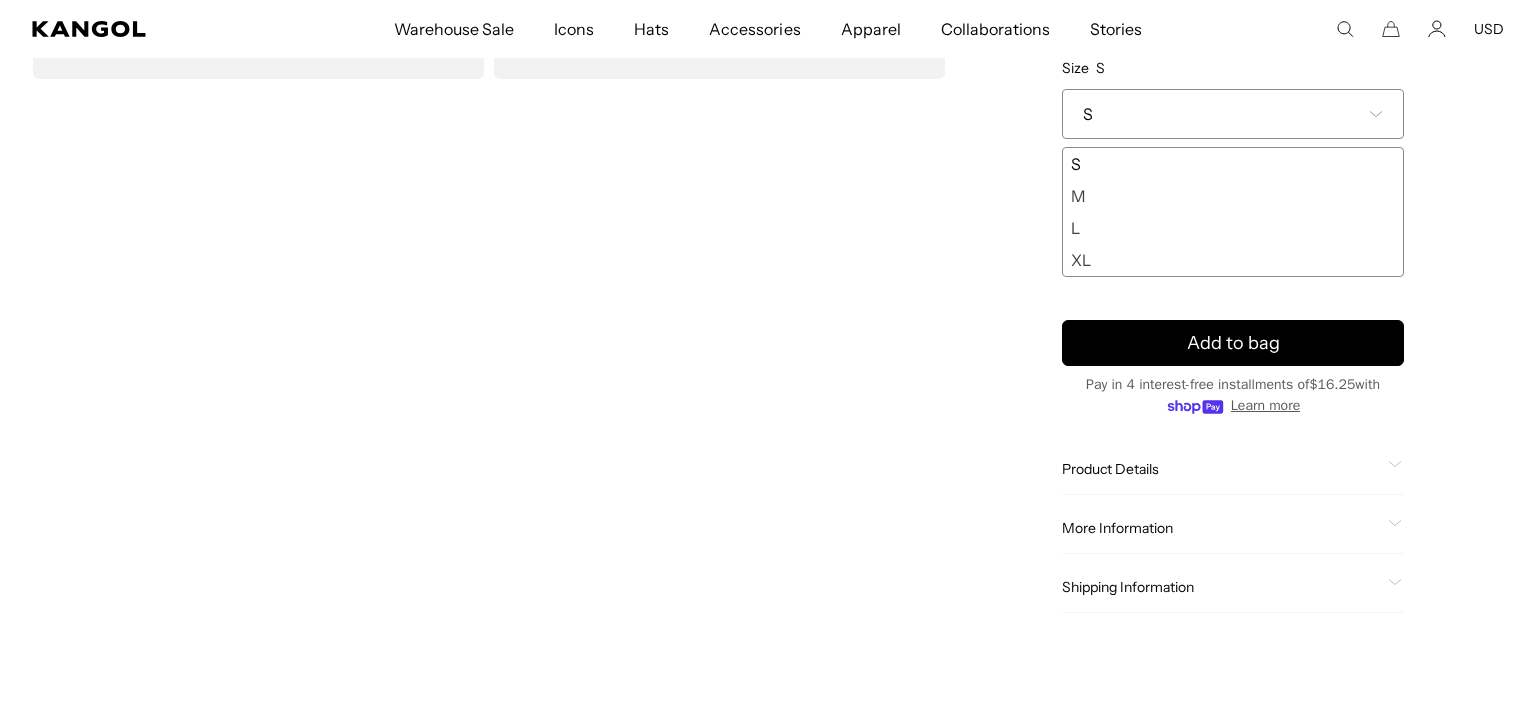click on "M" at bounding box center [1233, 197] 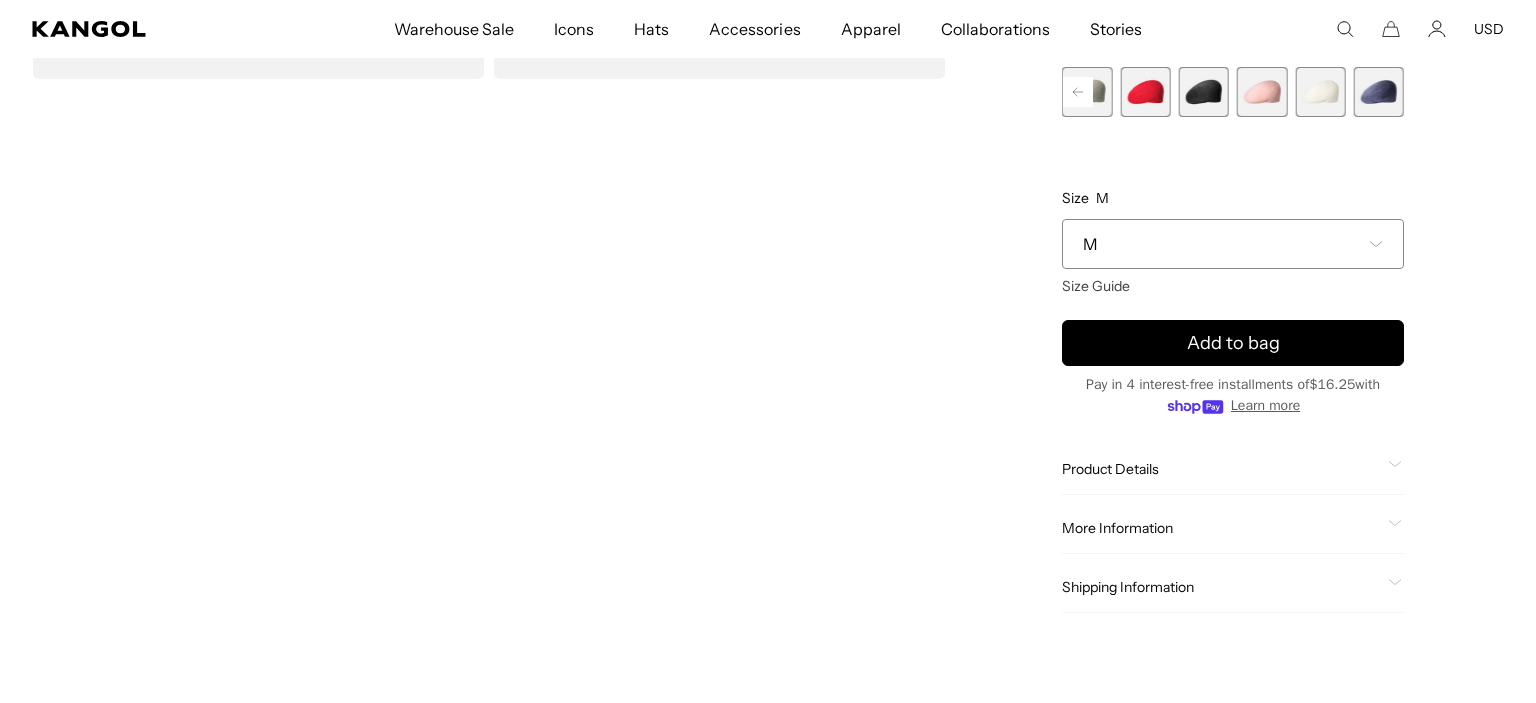 scroll, scrollTop: 0, scrollLeft: 0, axis: both 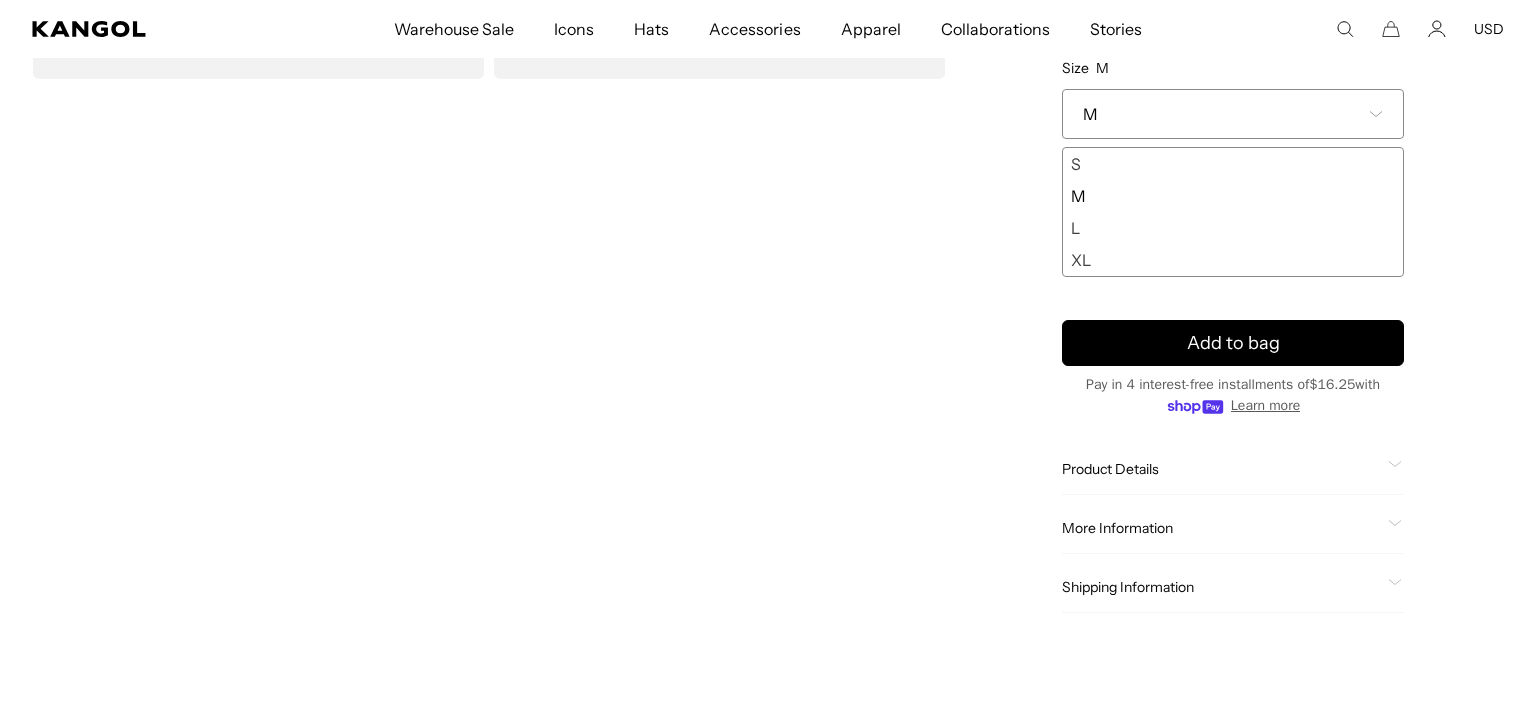 click on "L" at bounding box center (1233, 229) 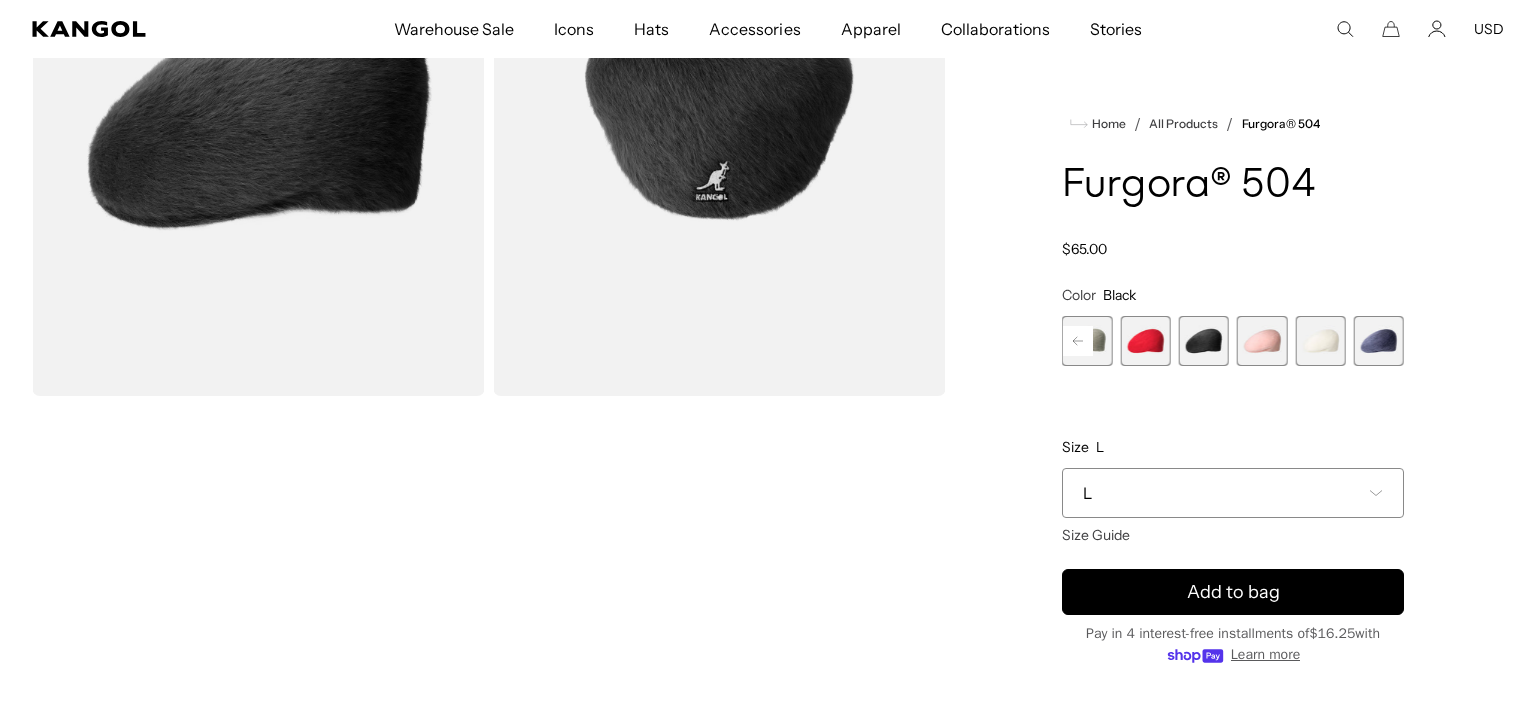 scroll, scrollTop: 0, scrollLeft: 0, axis: both 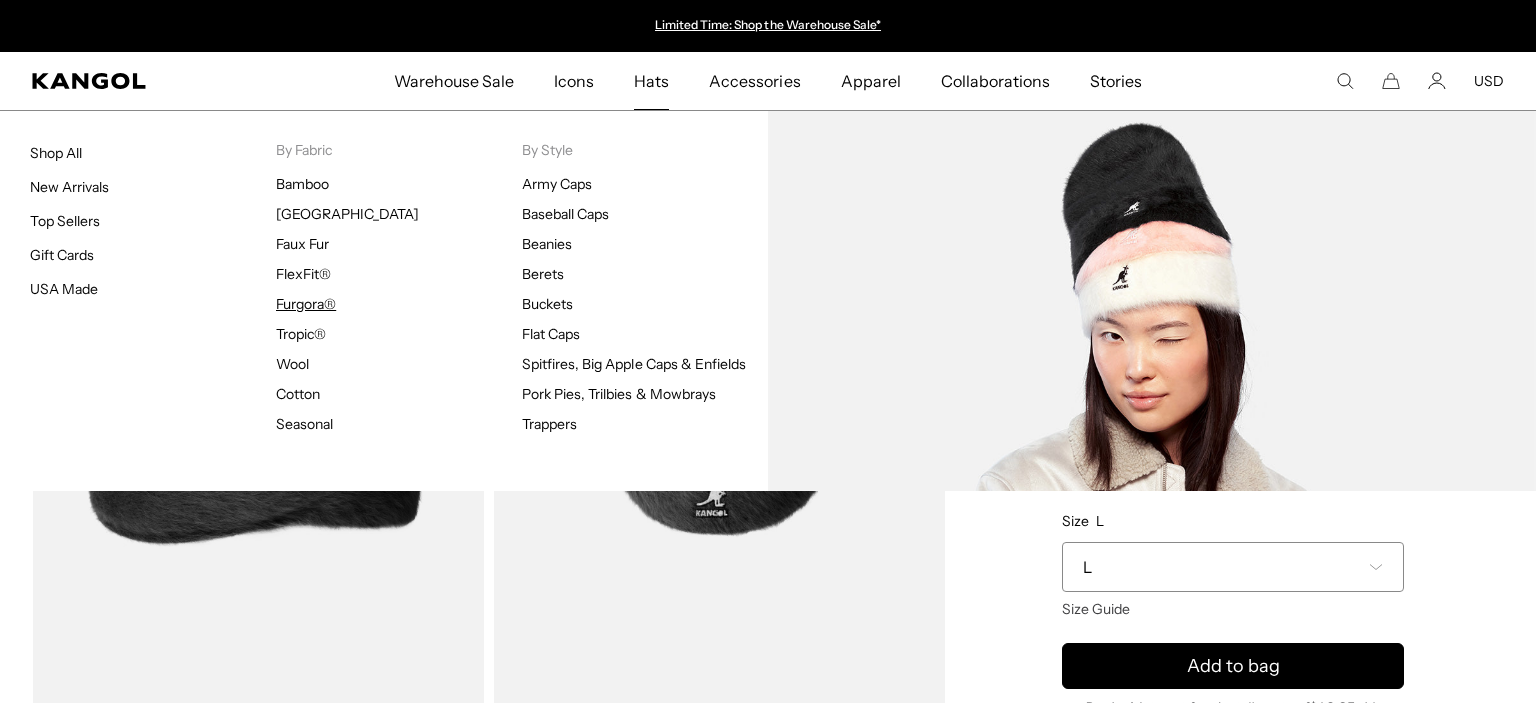 click on "Furgora®" at bounding box center [306, 304] 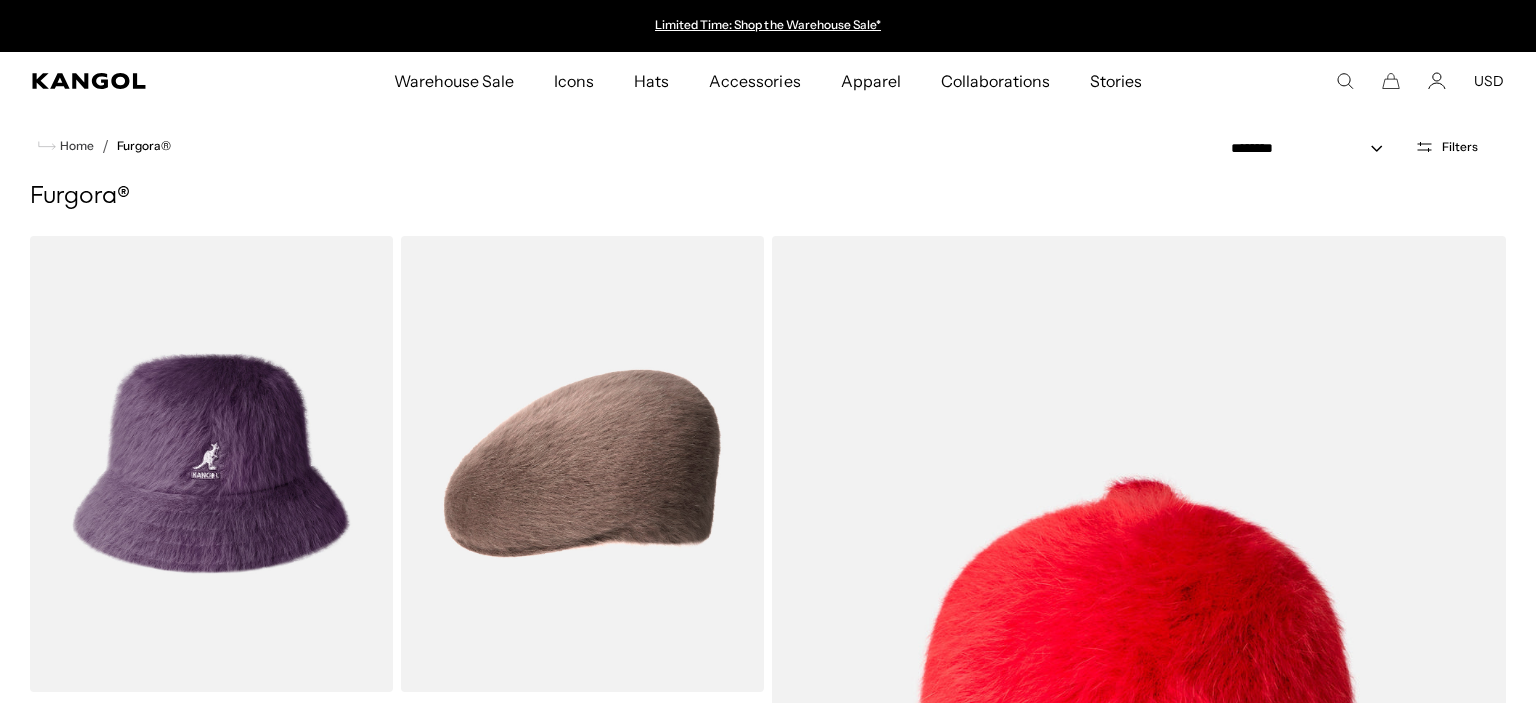scroll, scrollTop: 0, scrollLeft: 0, axis: both 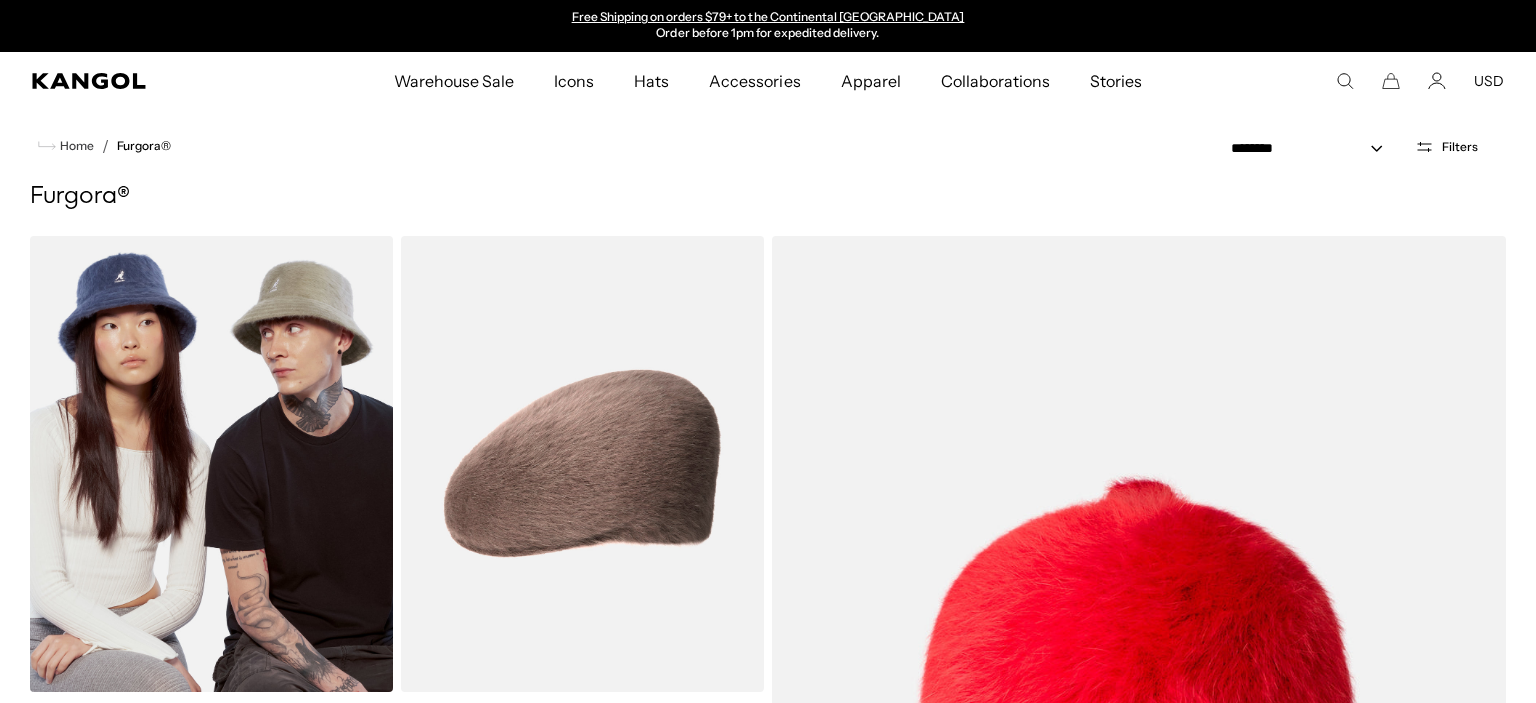 click at bounding box center [211, 464] 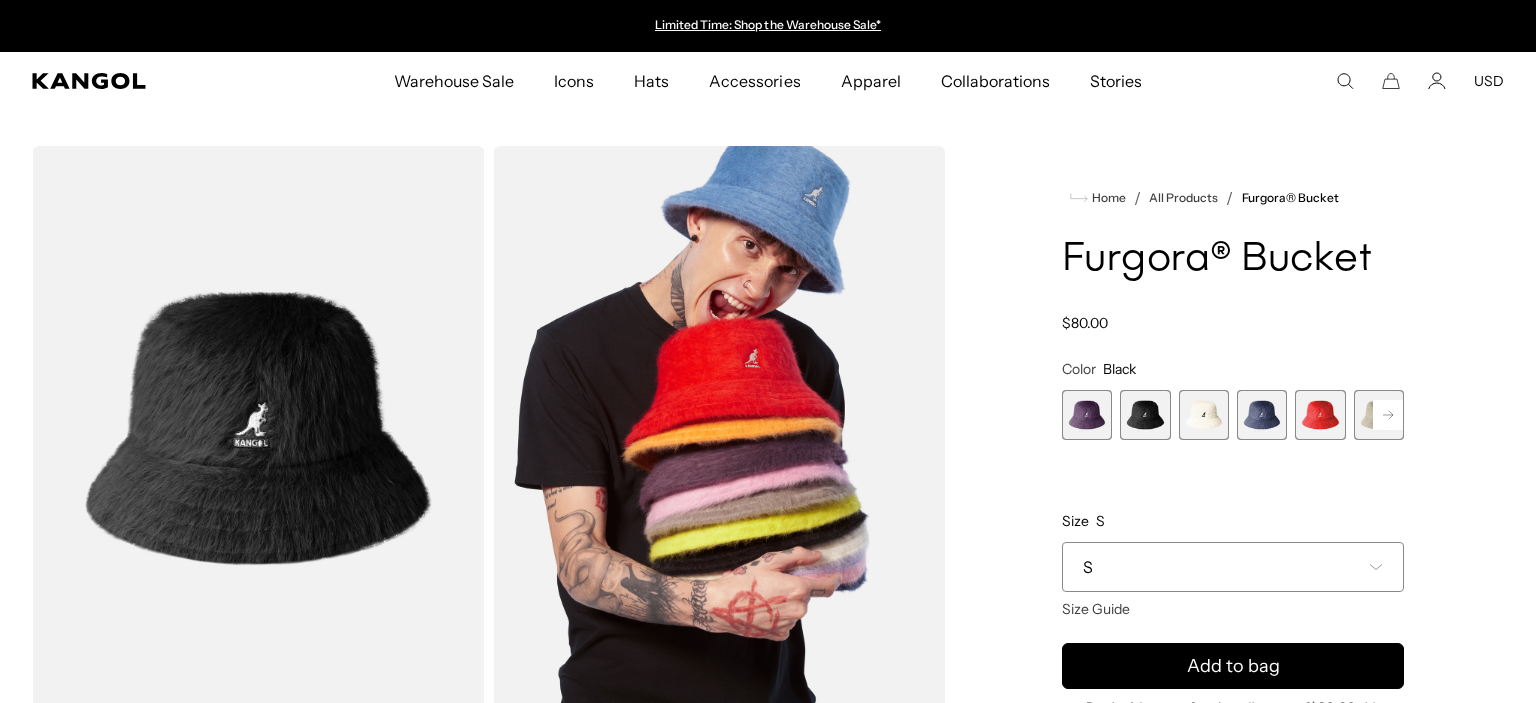 scroll, scrollTop: 0, scrollLeft: 0, axis: both 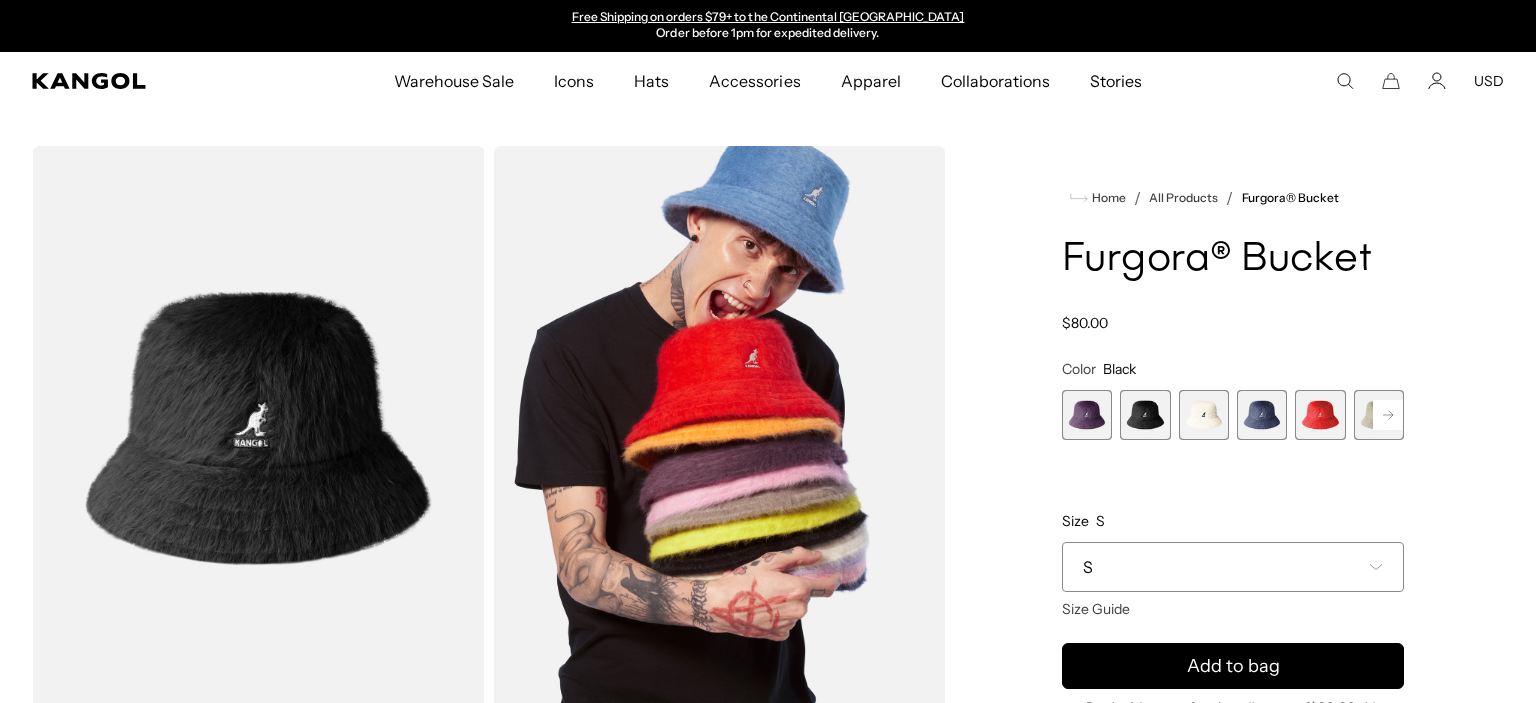click on "S" at bounding box center [1233, 567] 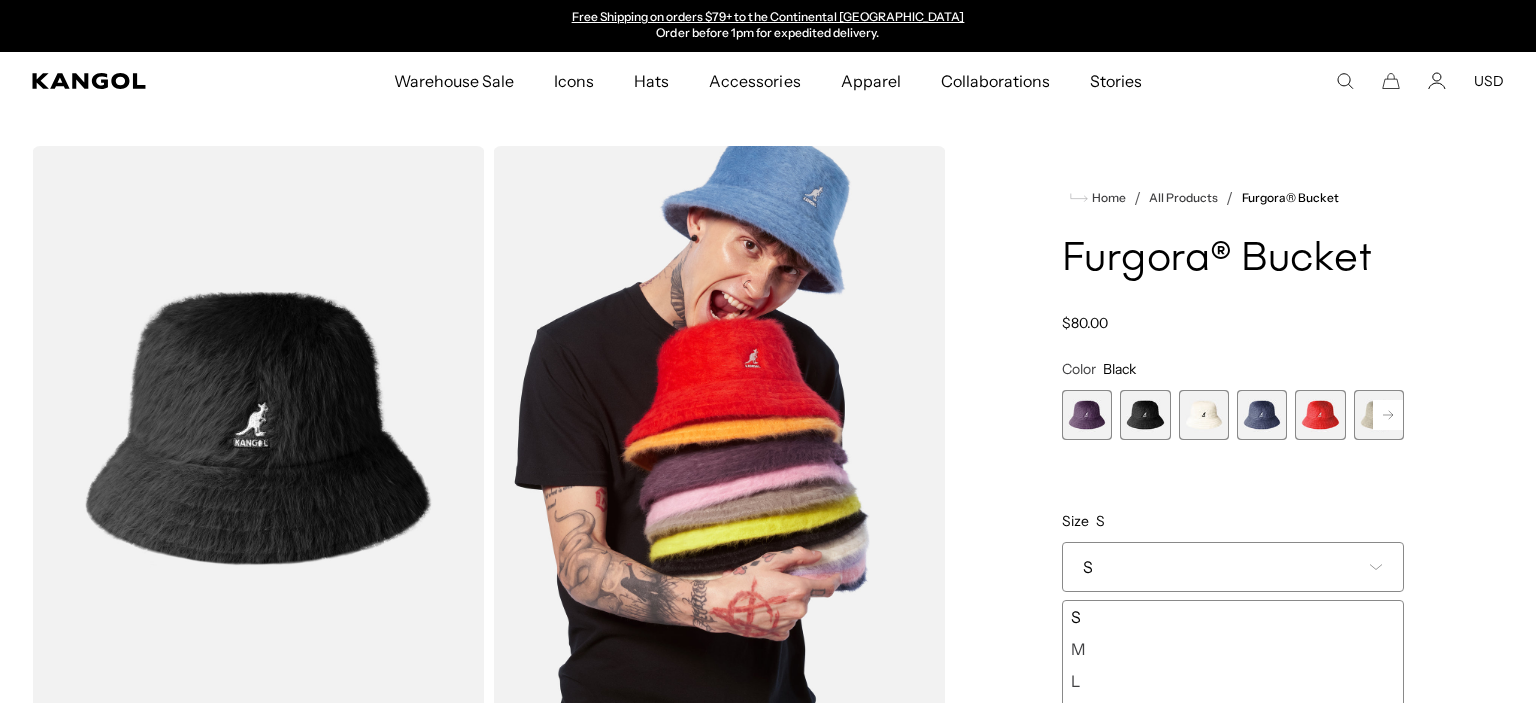 click on "L" at bounding box center (1233, 681) 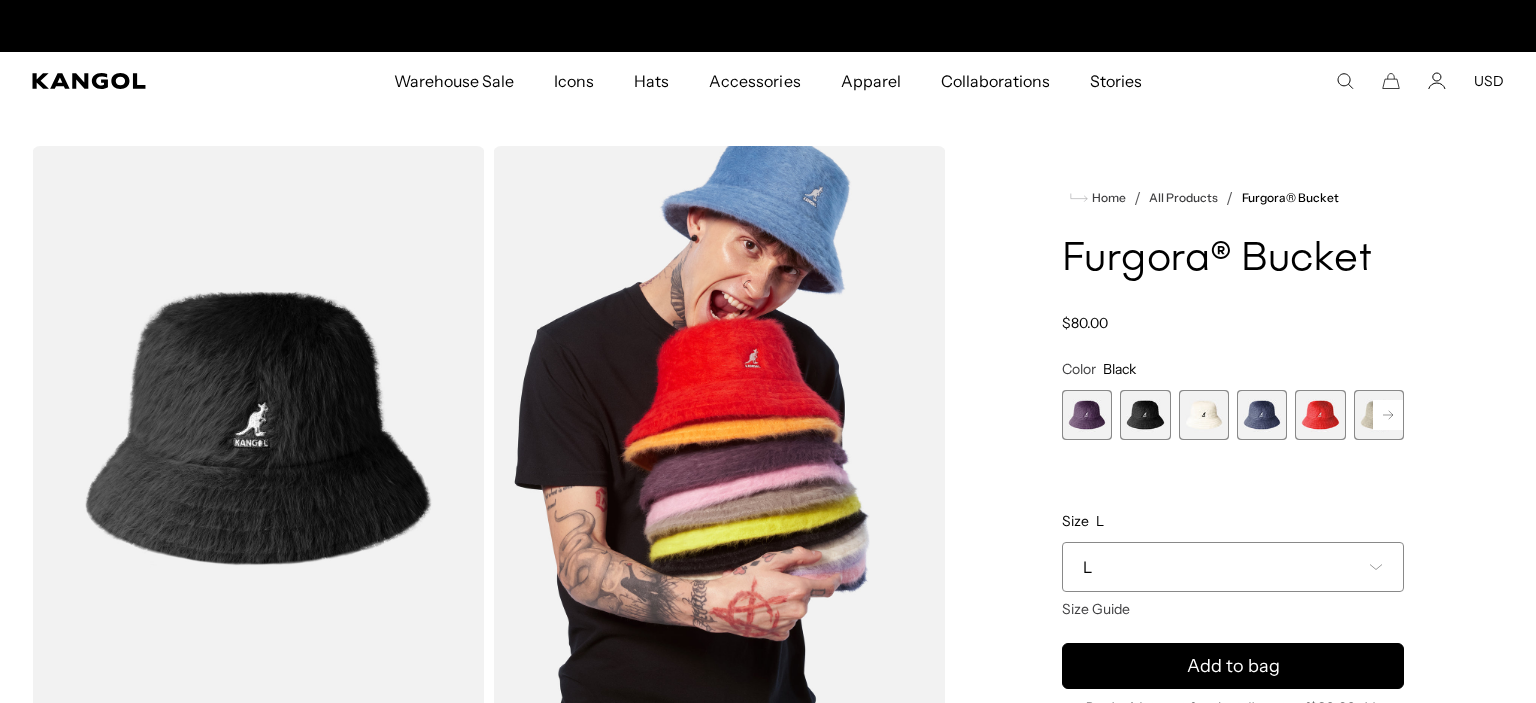 scroll, scrollTop: 0, scrollLeft: 0, axis: both 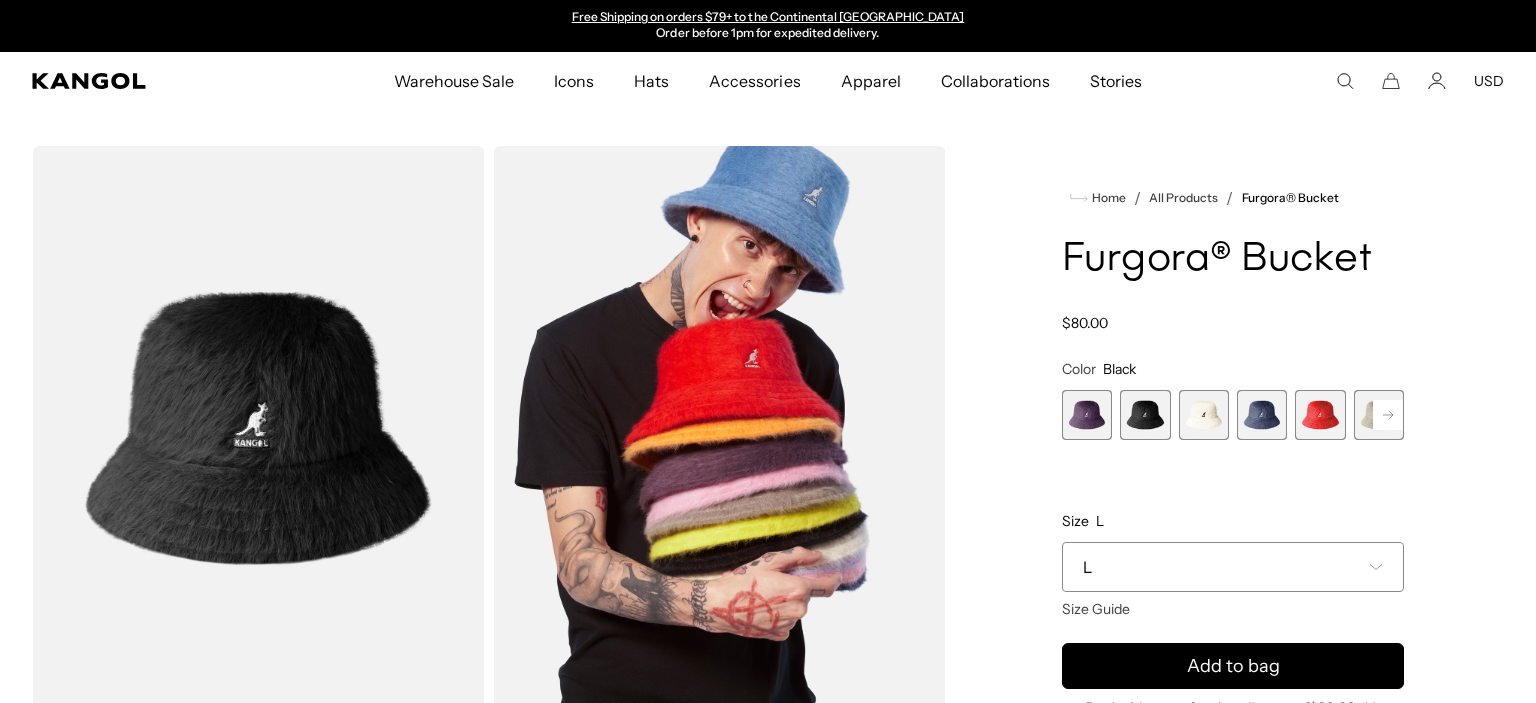 click at bounding box center [1204, 415] 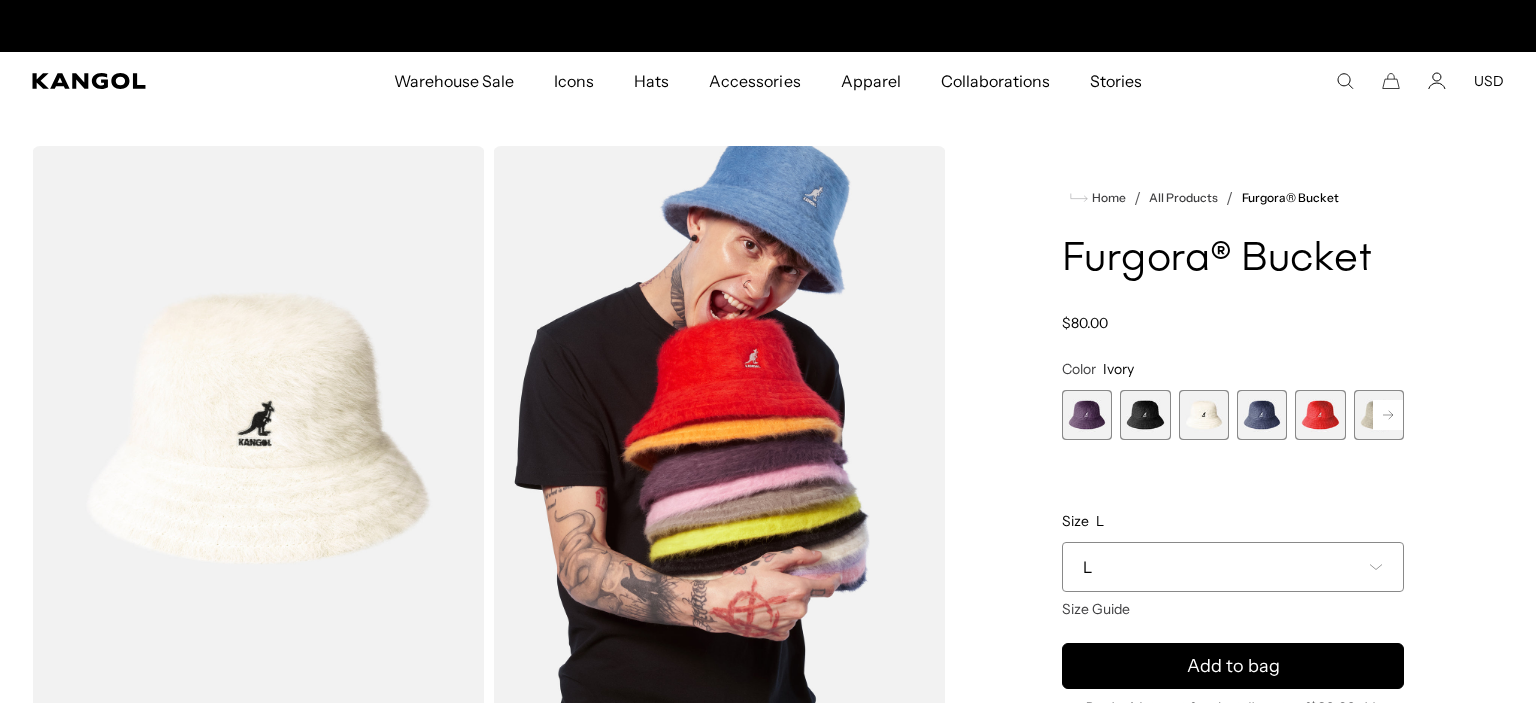 click 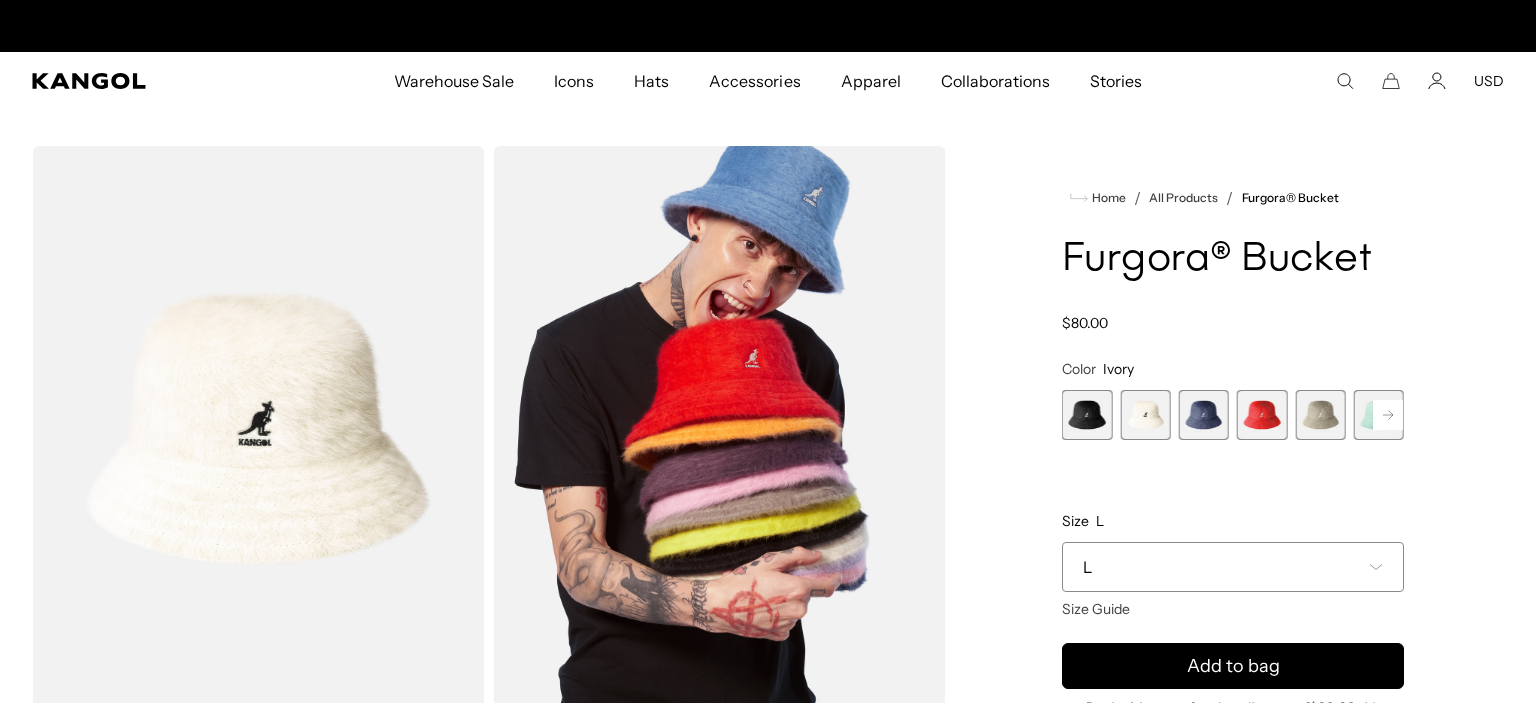 scroll, scrollTop: 0, scrollLeft: 0, axis: both 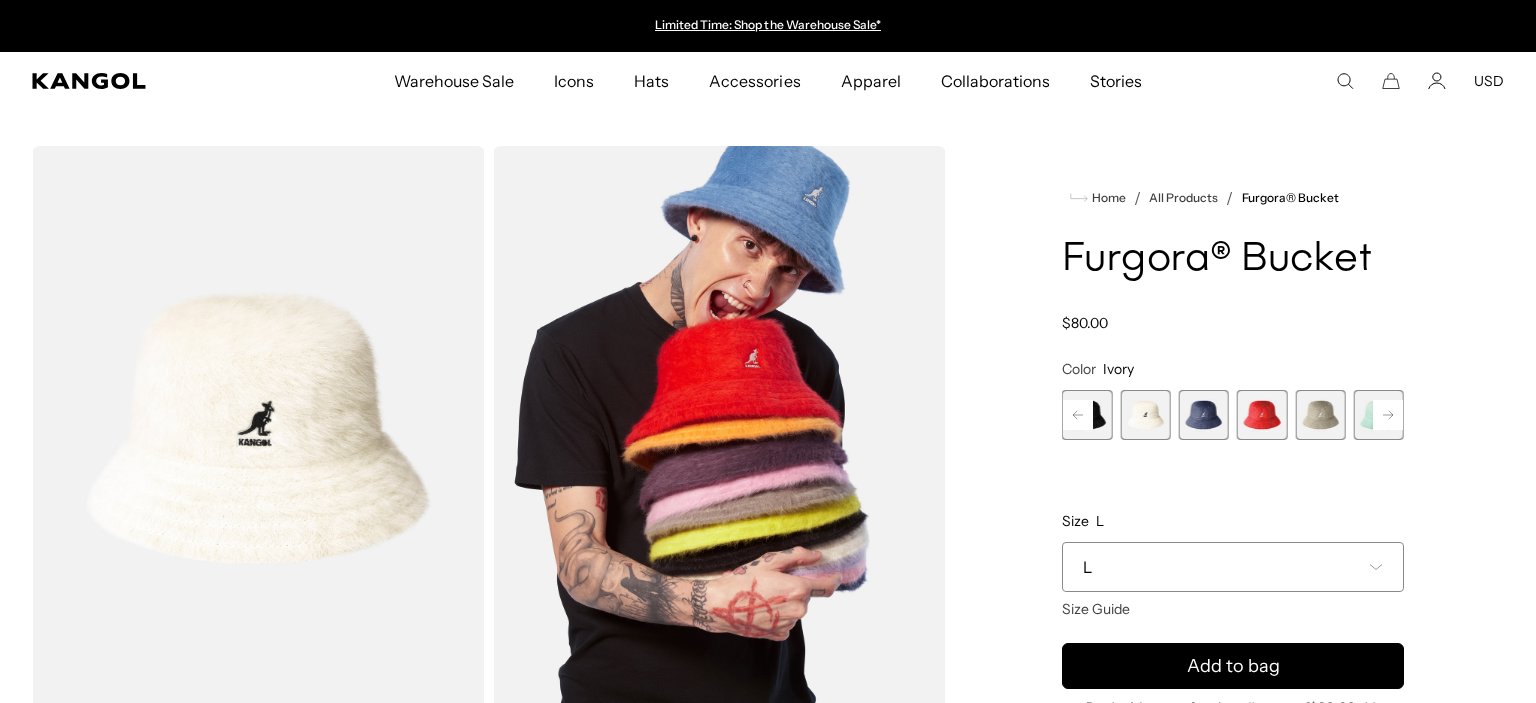 click 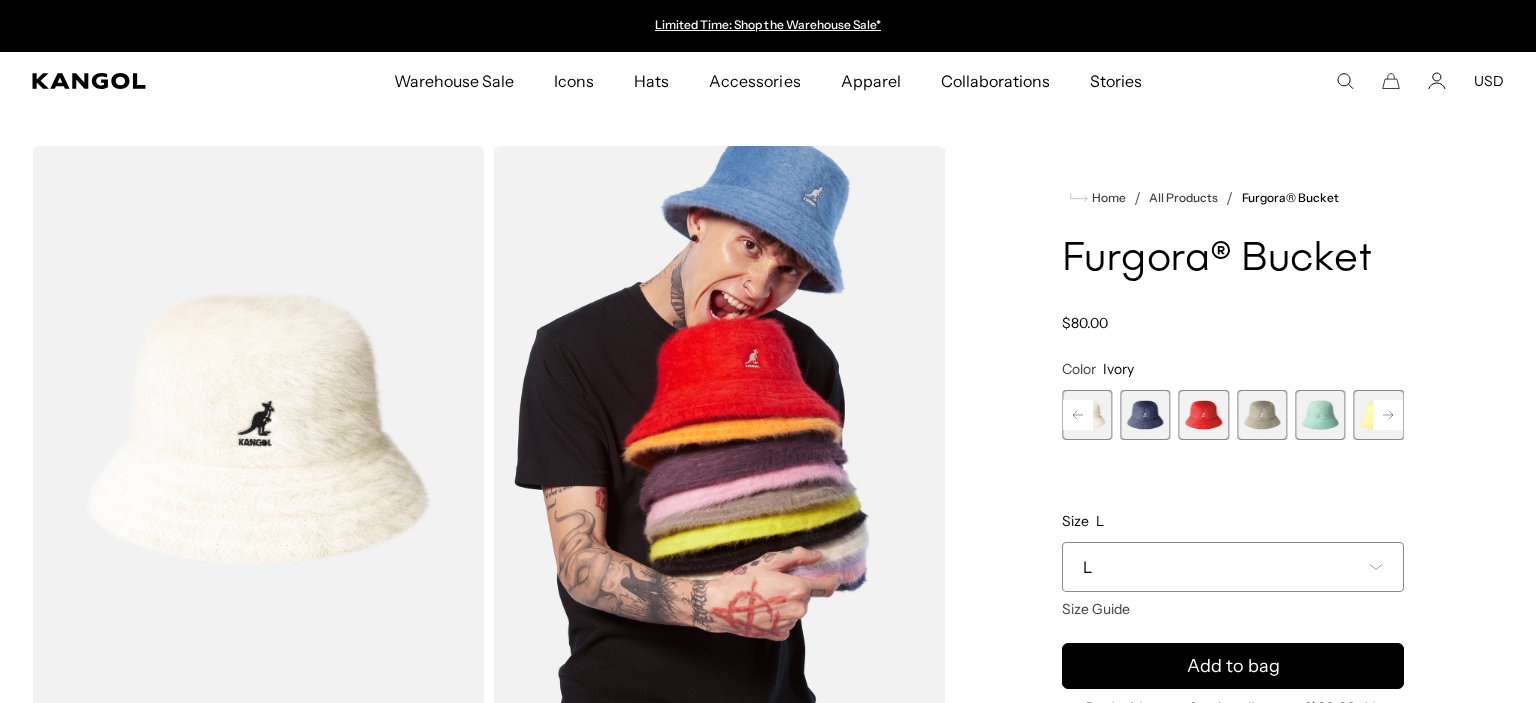 click at bounding box center (1320, 415) 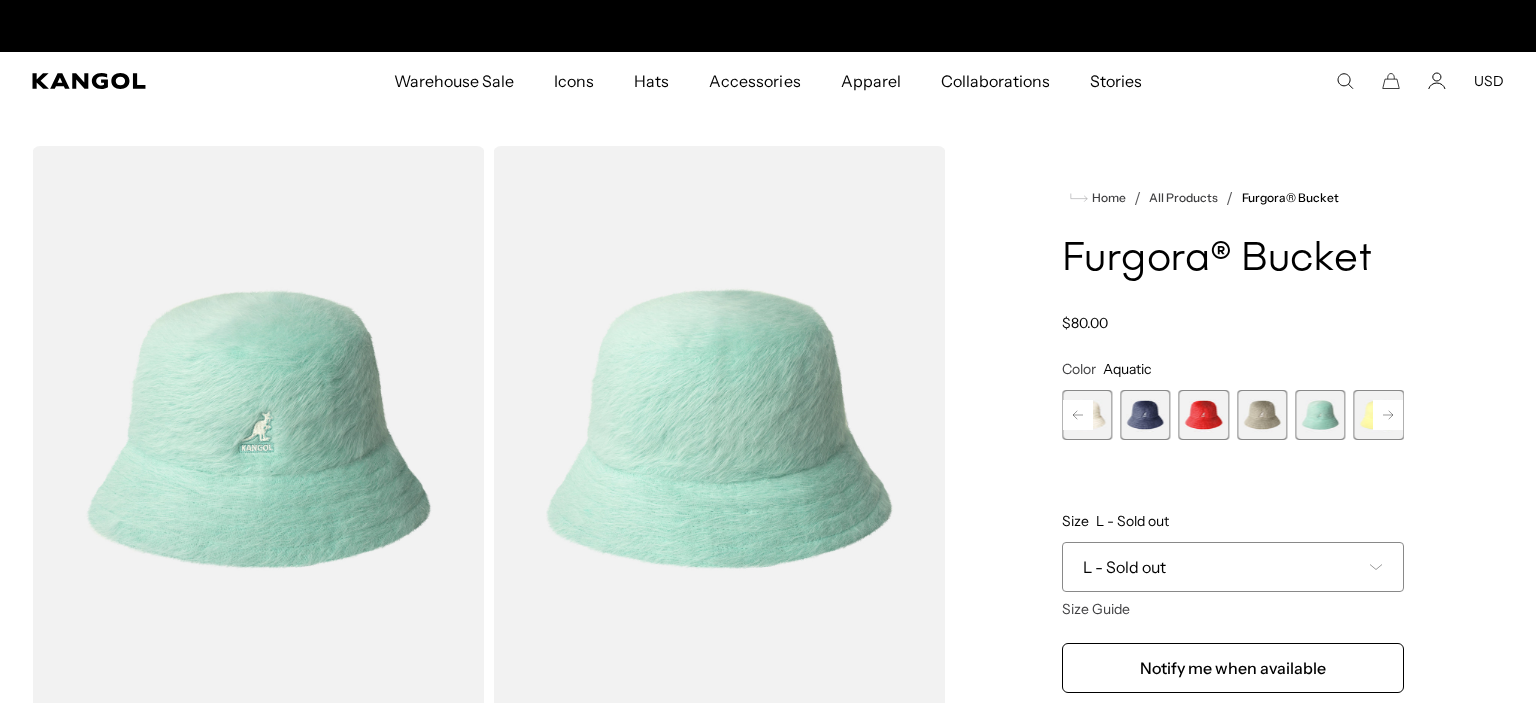 scroll, scrollTop: 0, scrollLeft: 412, axis: horizontal 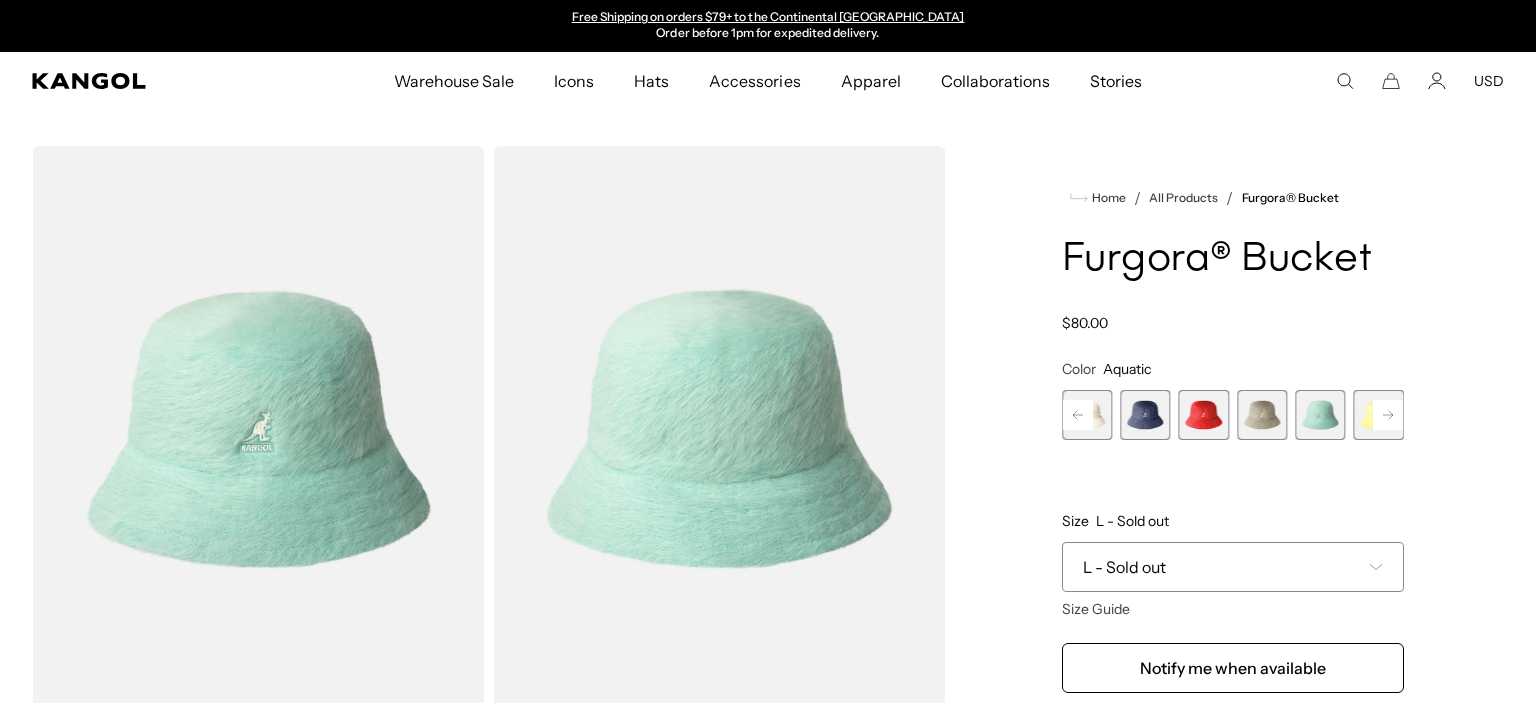 click 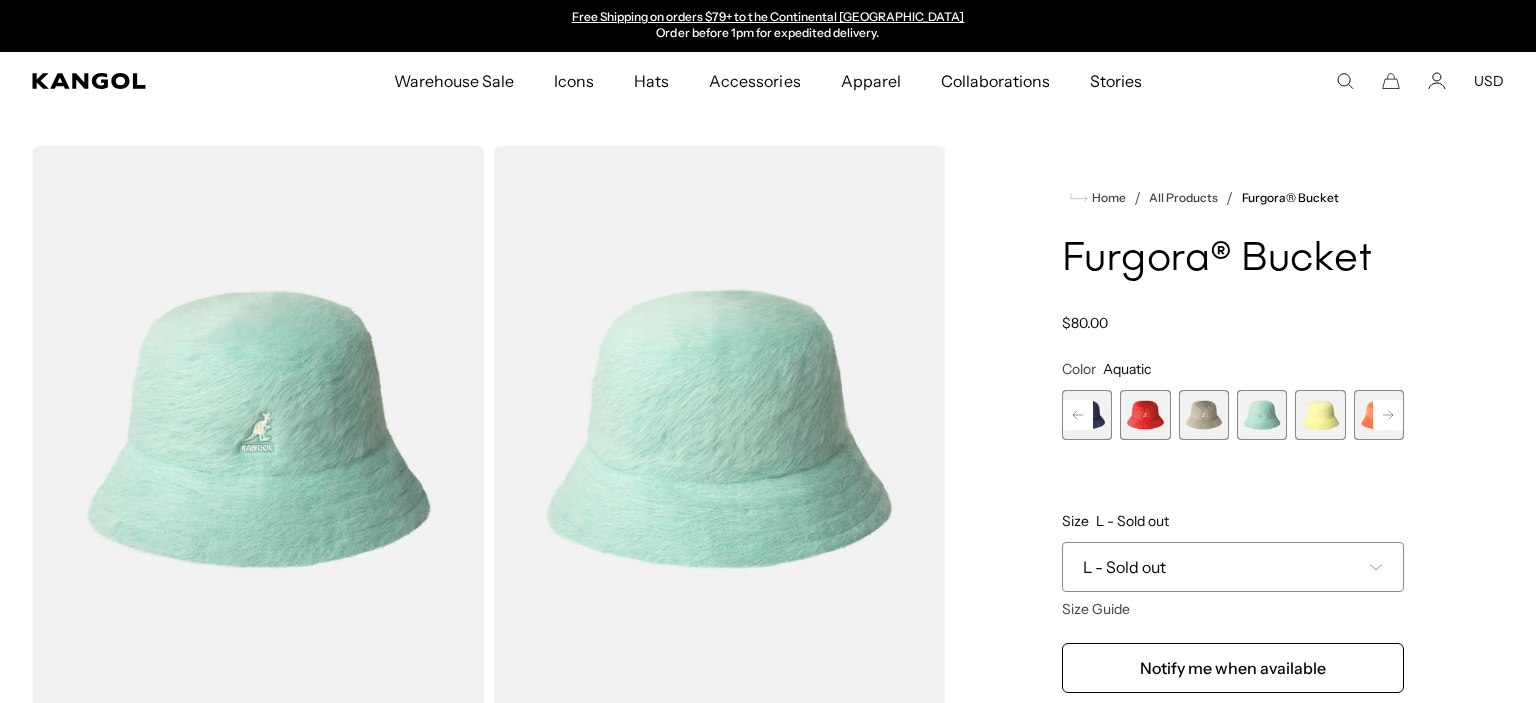click 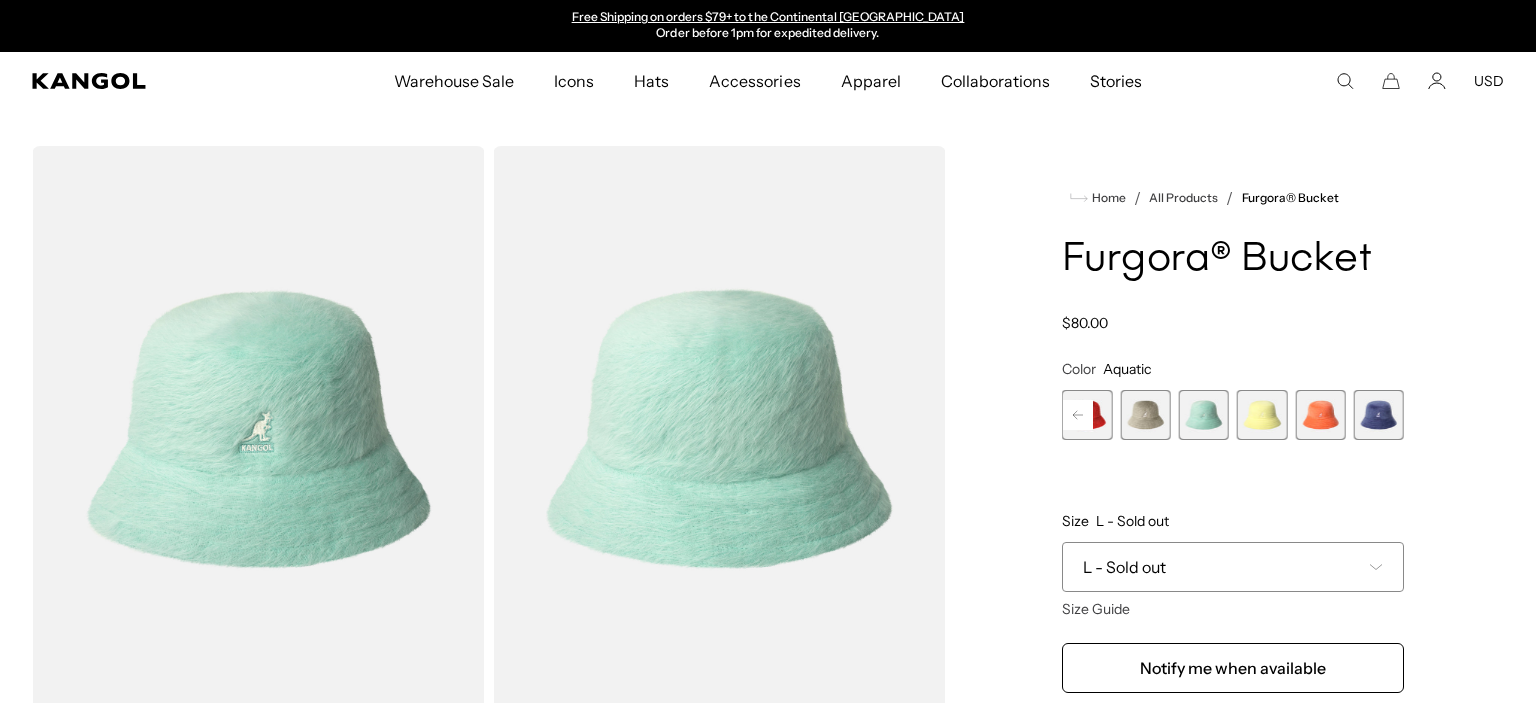 click at bounding box center (1379, 415) 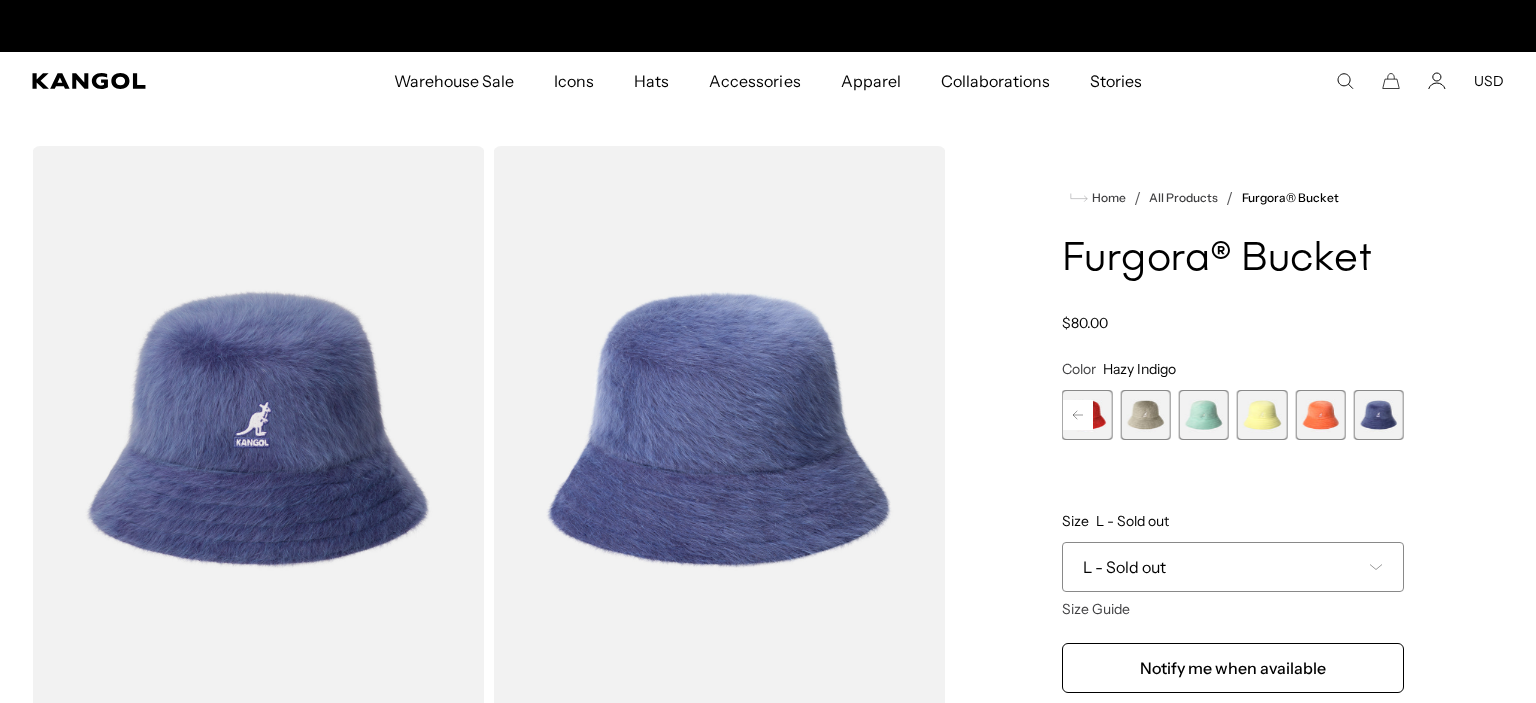 scroll, scrollTop: 0, scrollLeft: 0, axis: both 